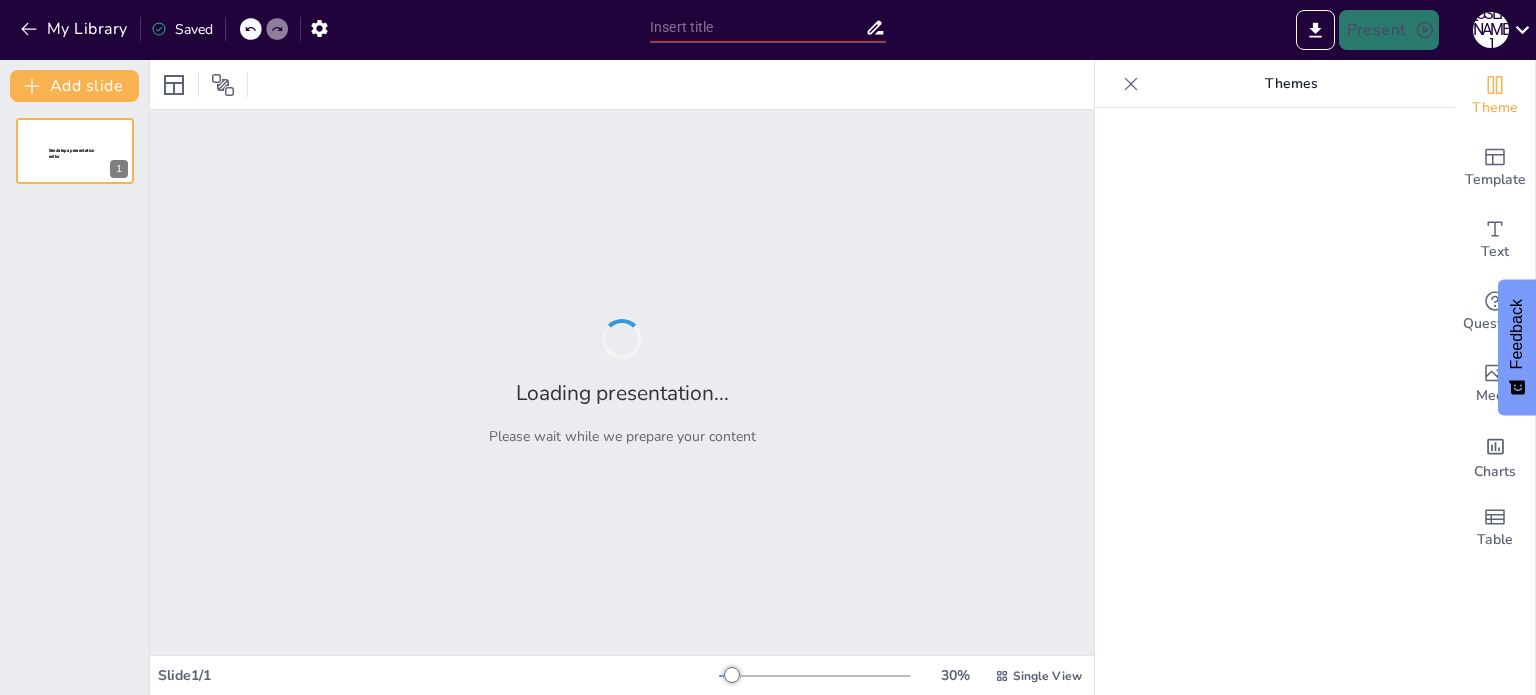 type on "Curso de Computación Vacacional para Niños: Explorando el Mundo Digital" 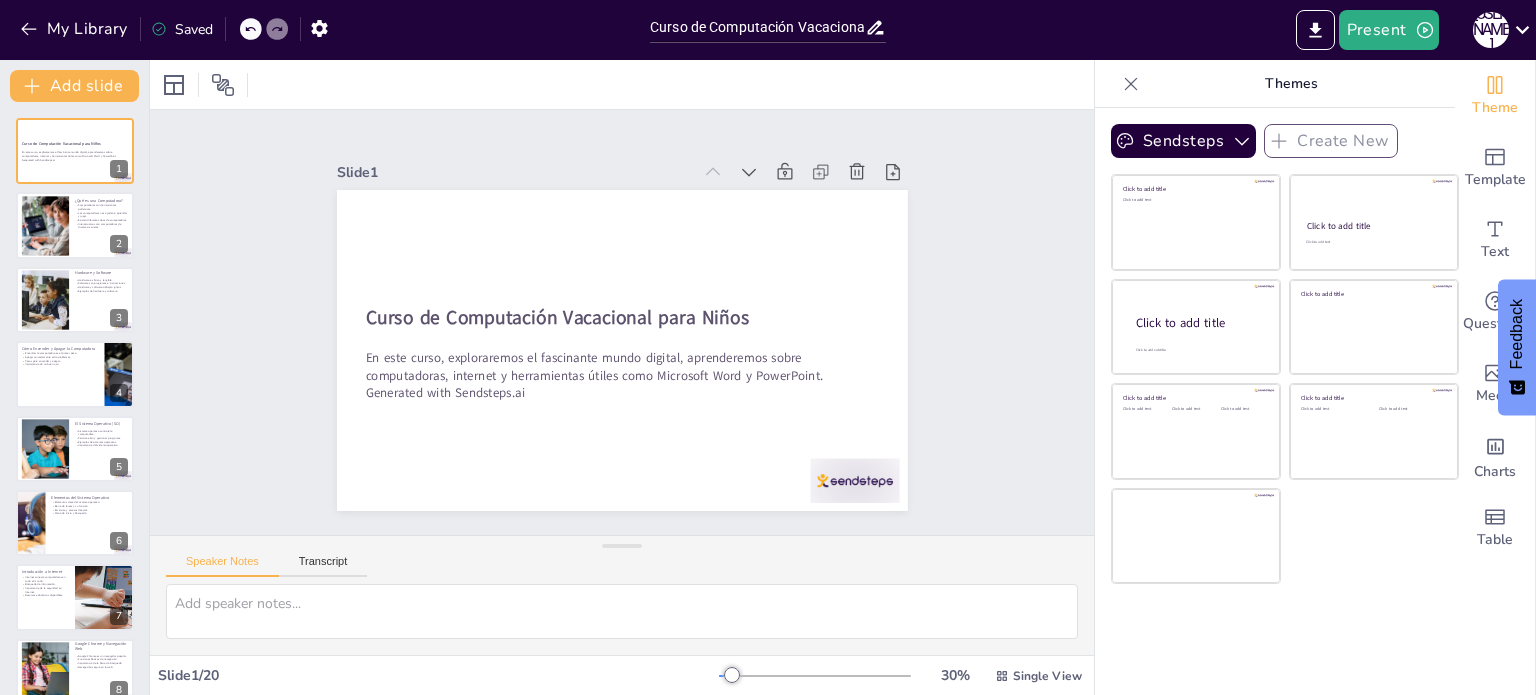 checkbox on "true" 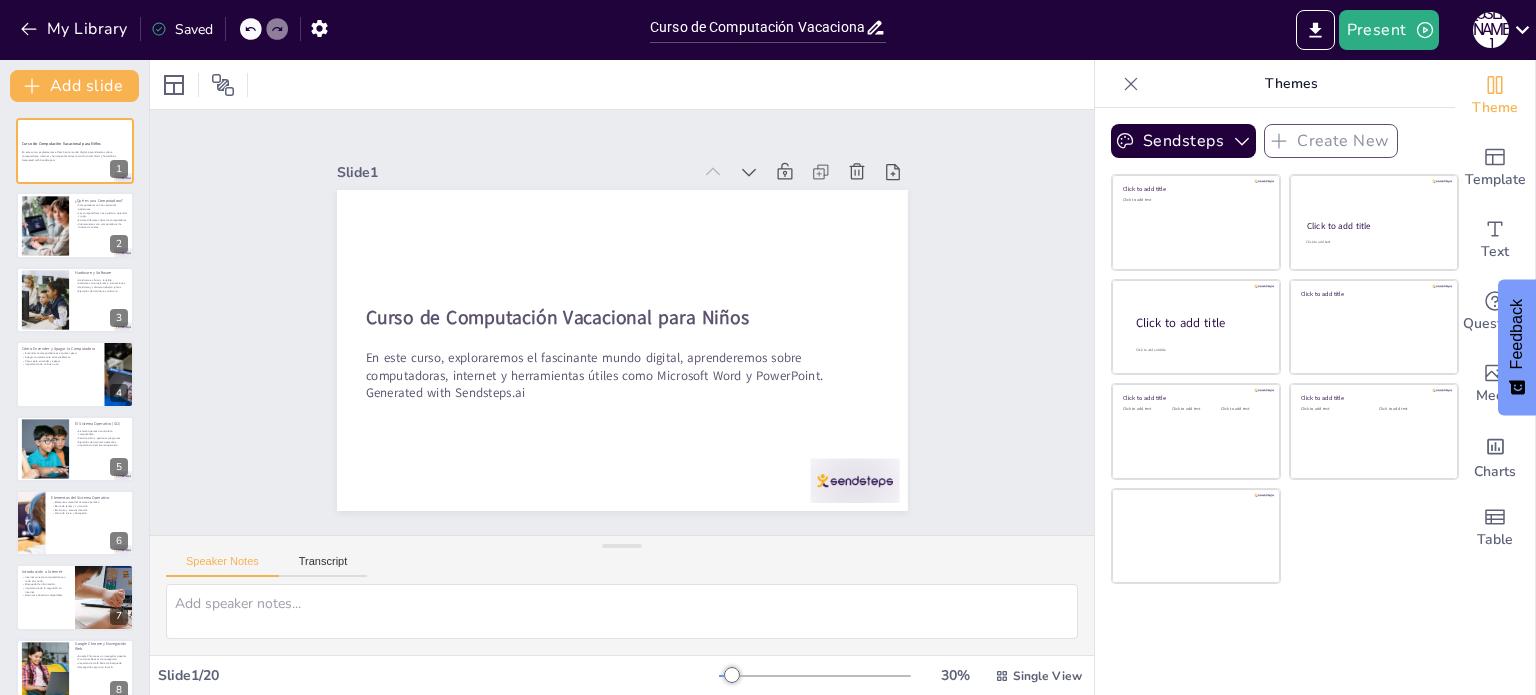 checkbox on "true" 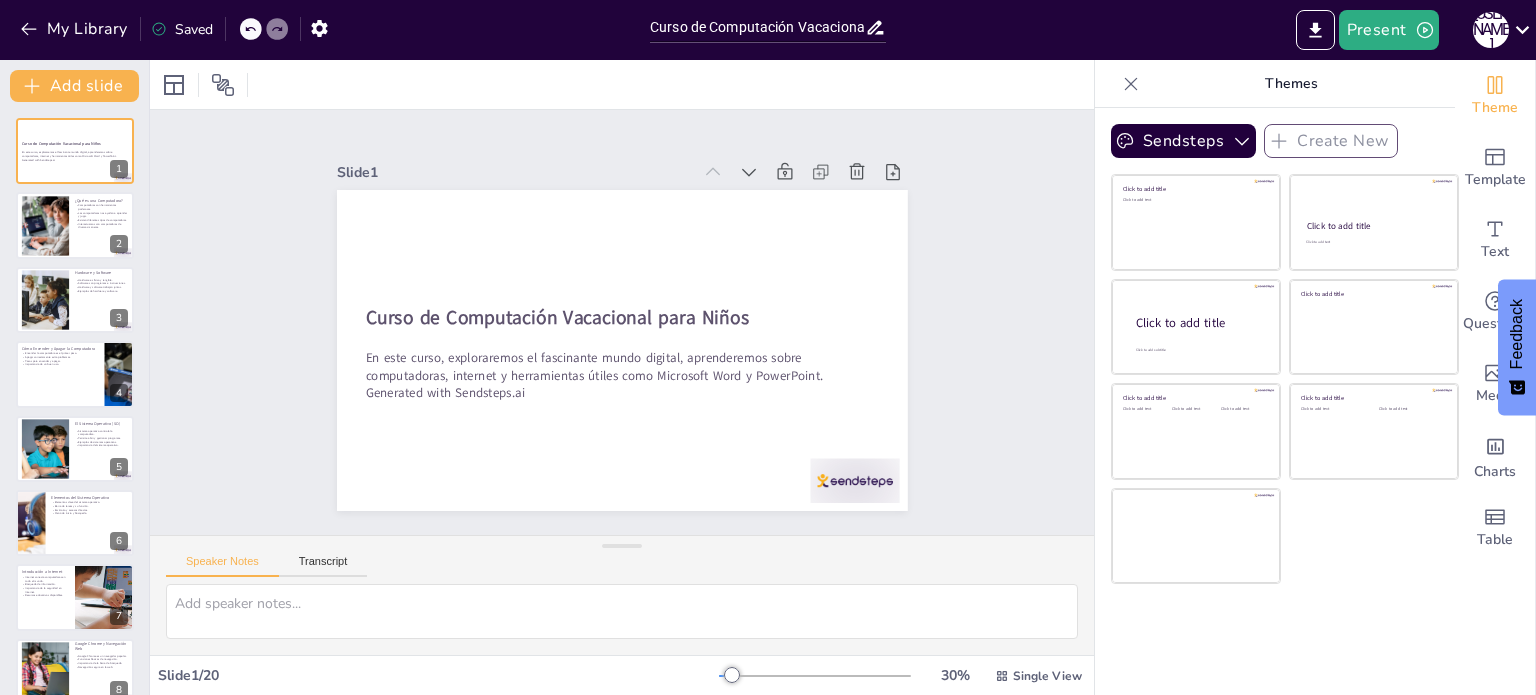 scroll, scrollTop: 0, scrollLeft: 0, axis: both 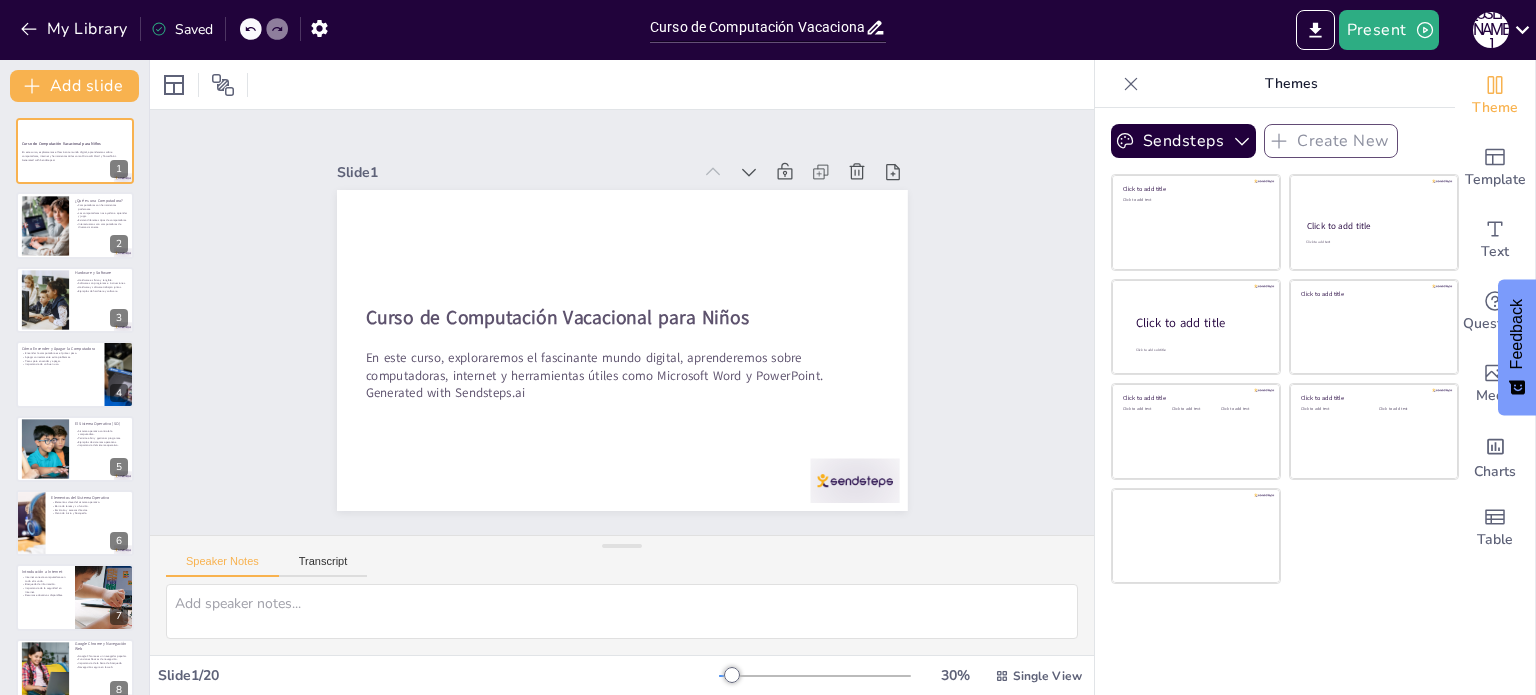 checkbox on "true" 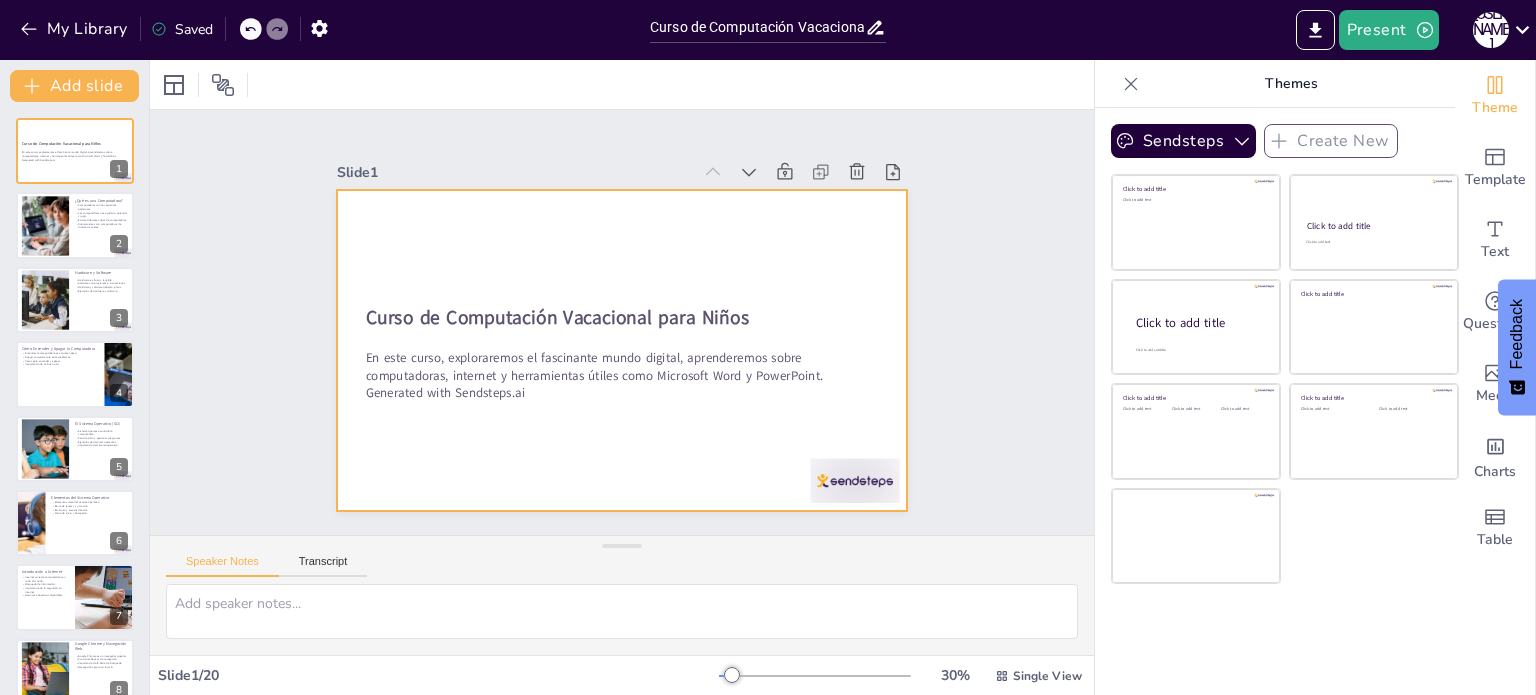 checkbox on "true" 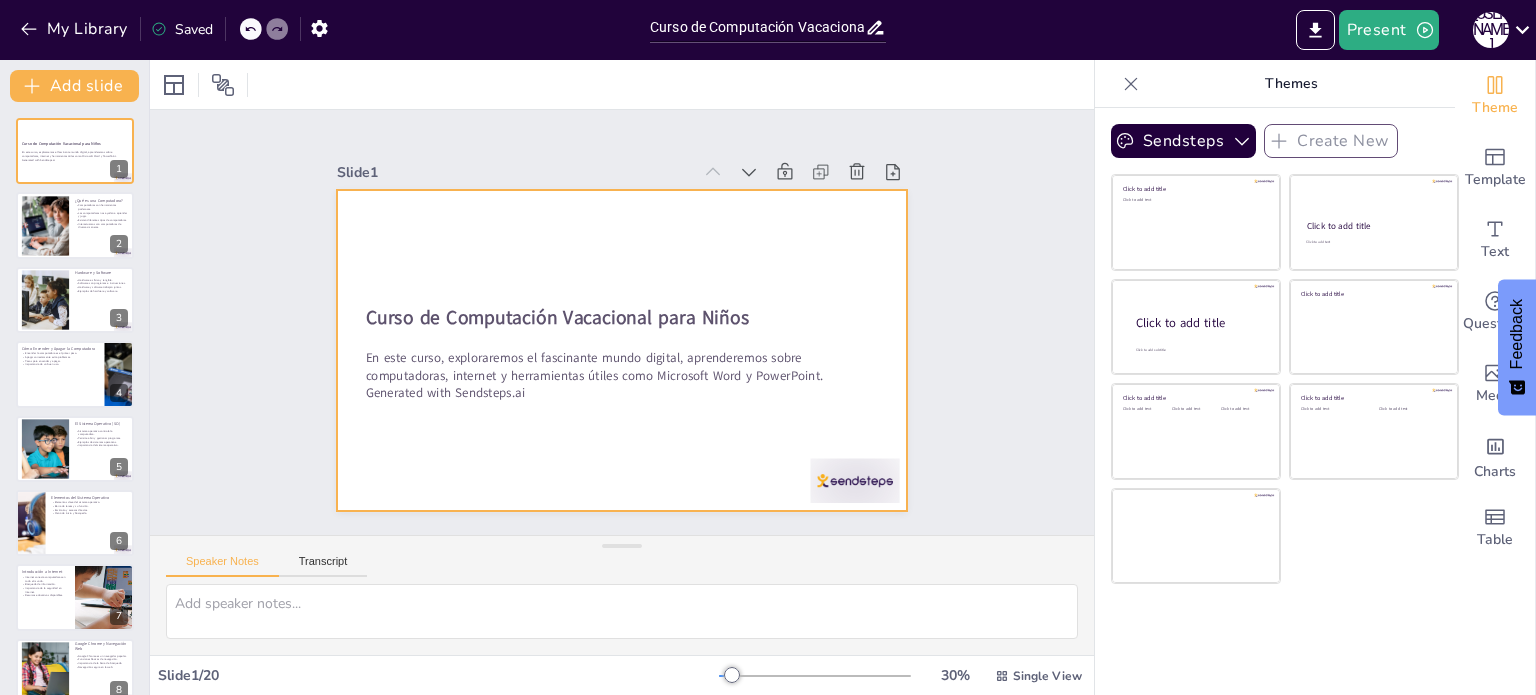 checkbox on "true" 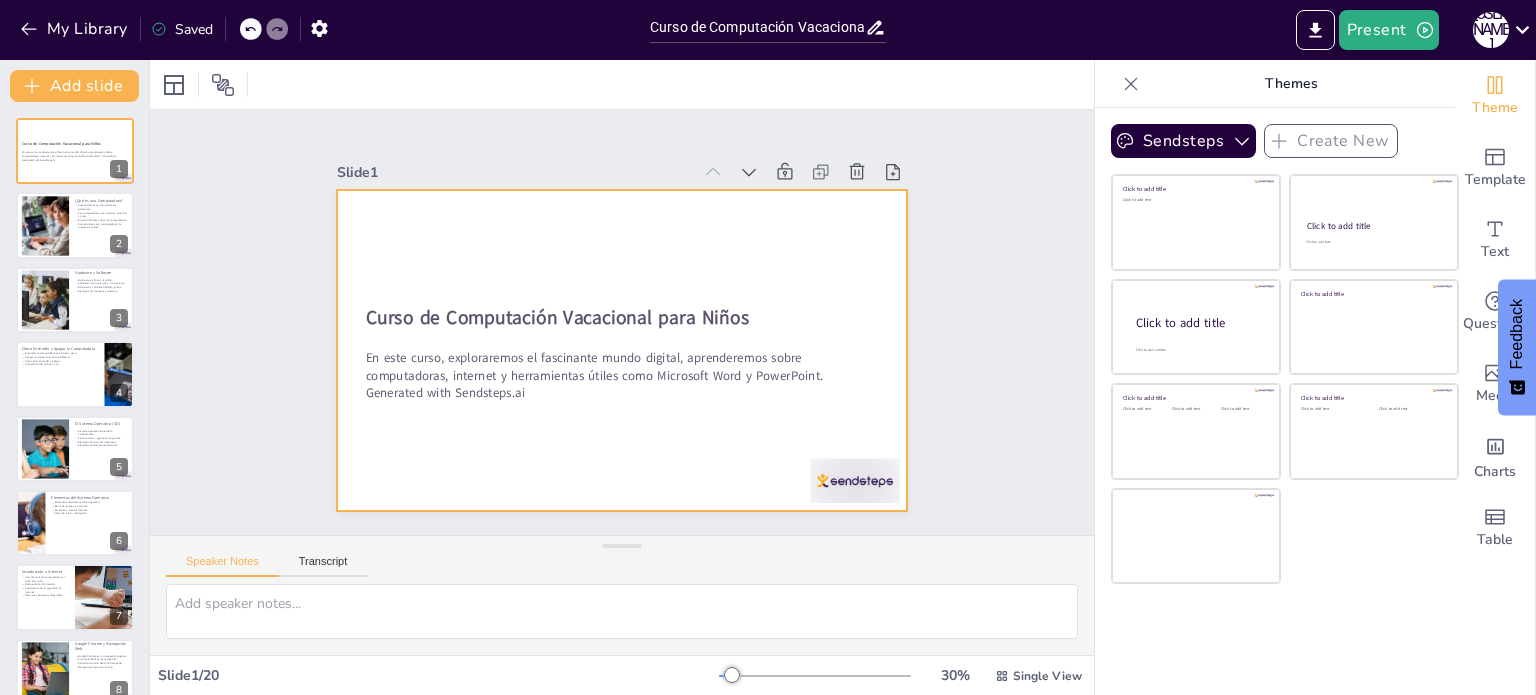 checkbox on "true" 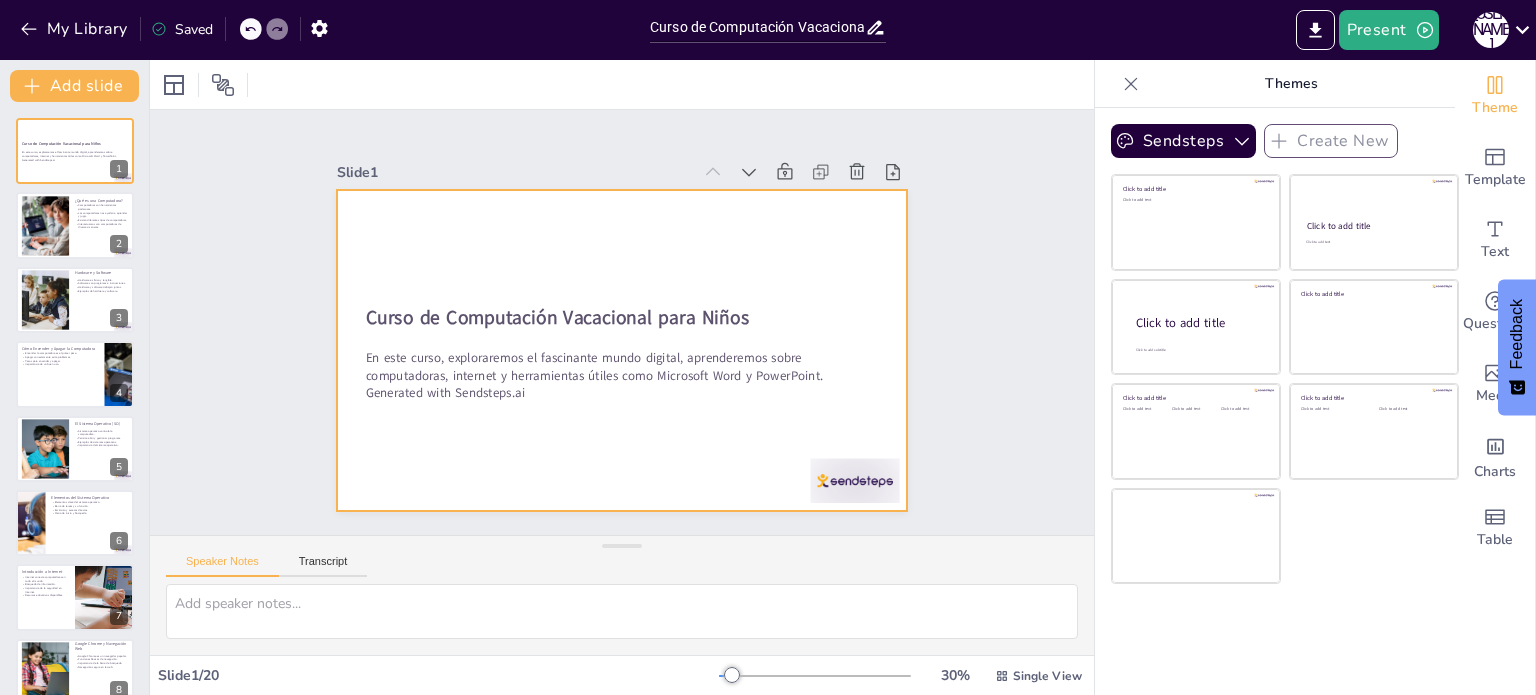 checkbox on "true" 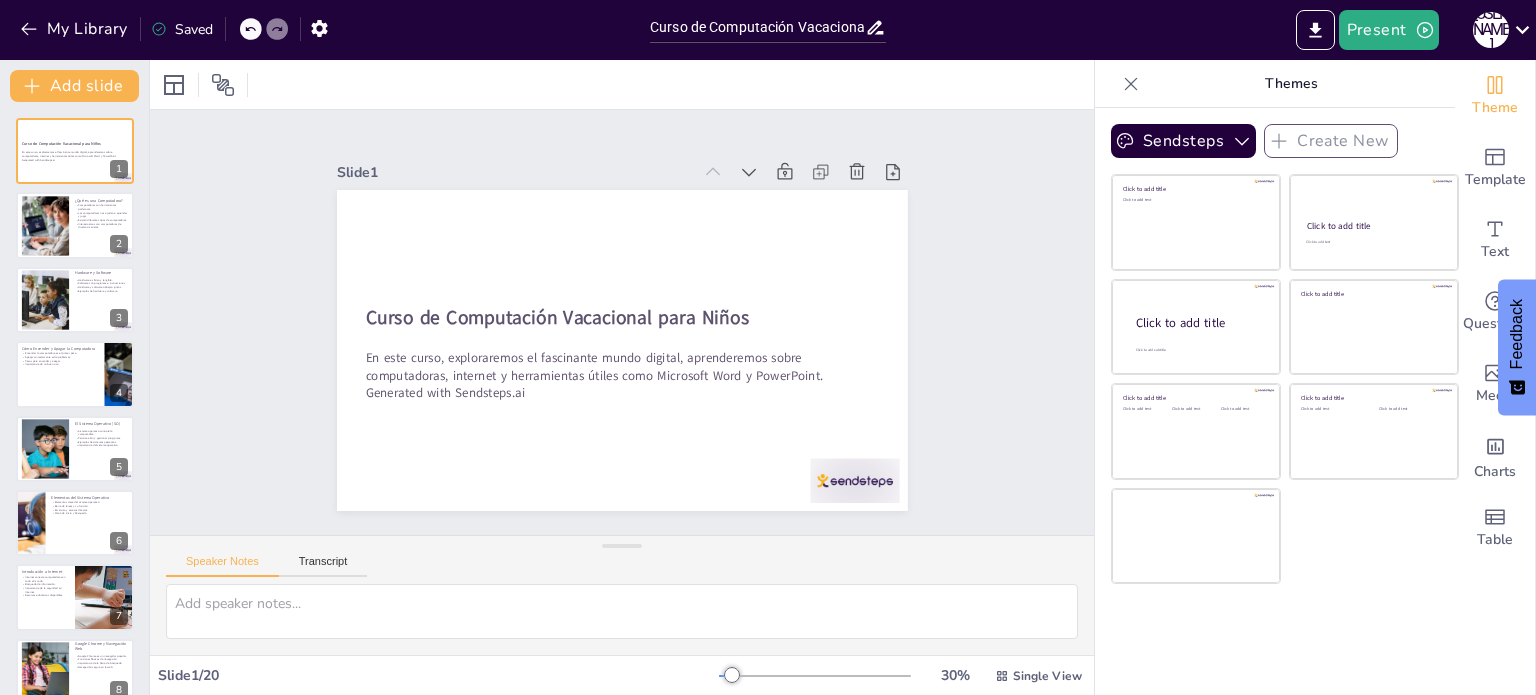 checkbox on "true" 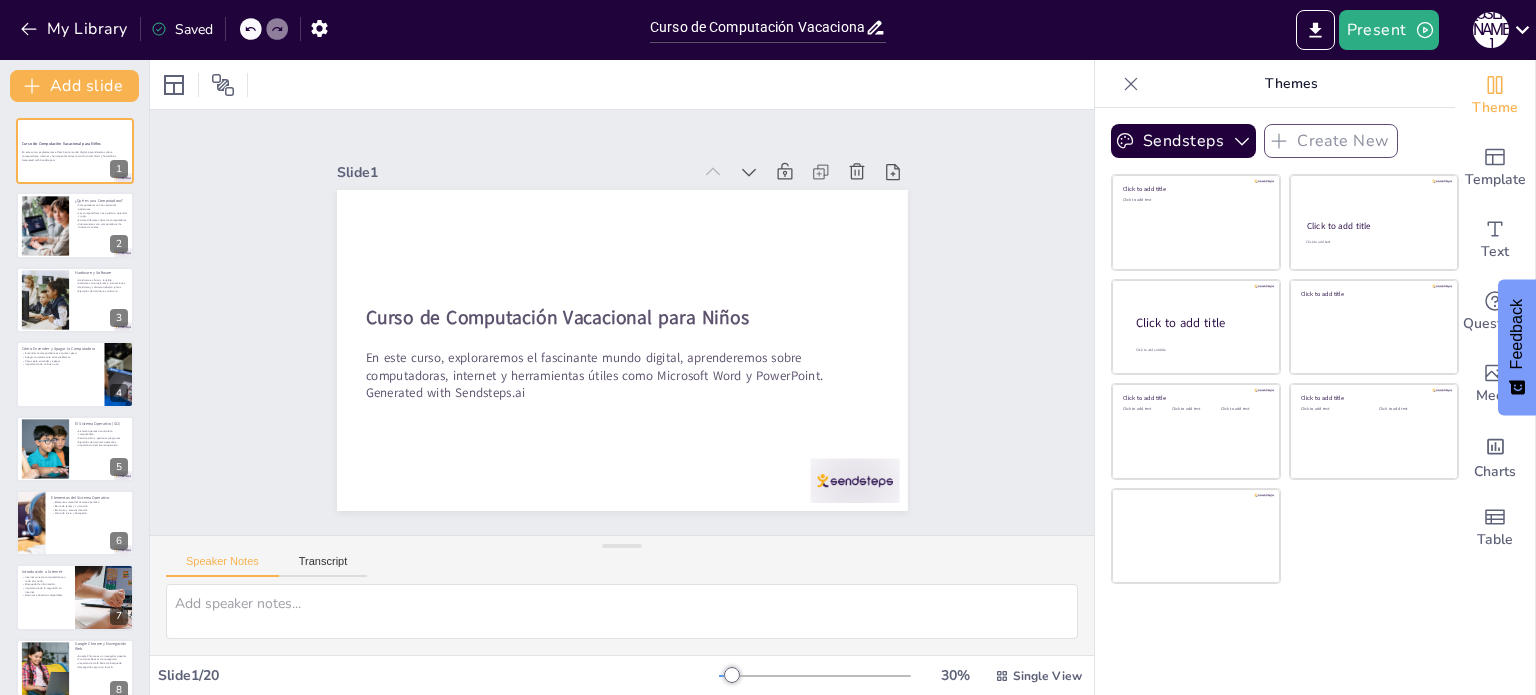 checkbox on "true" 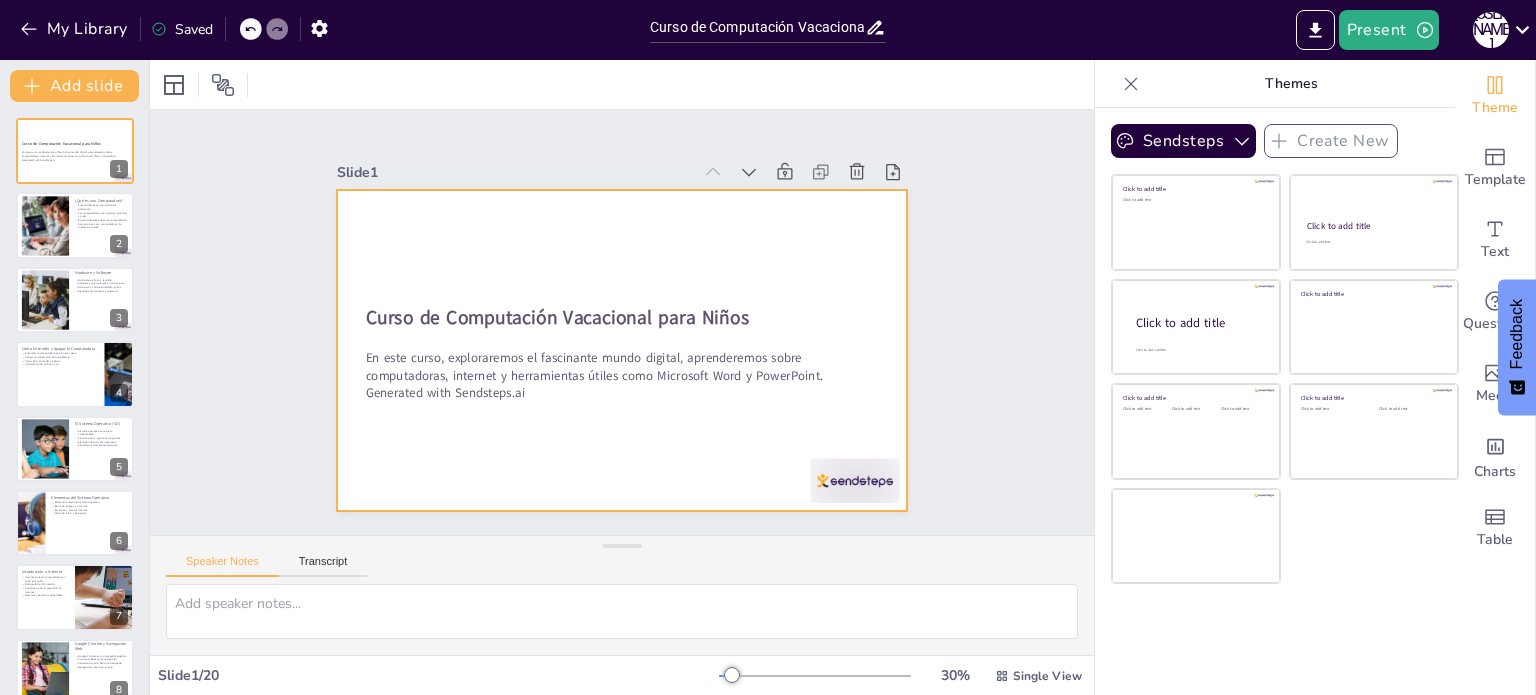 checkbox on "true" 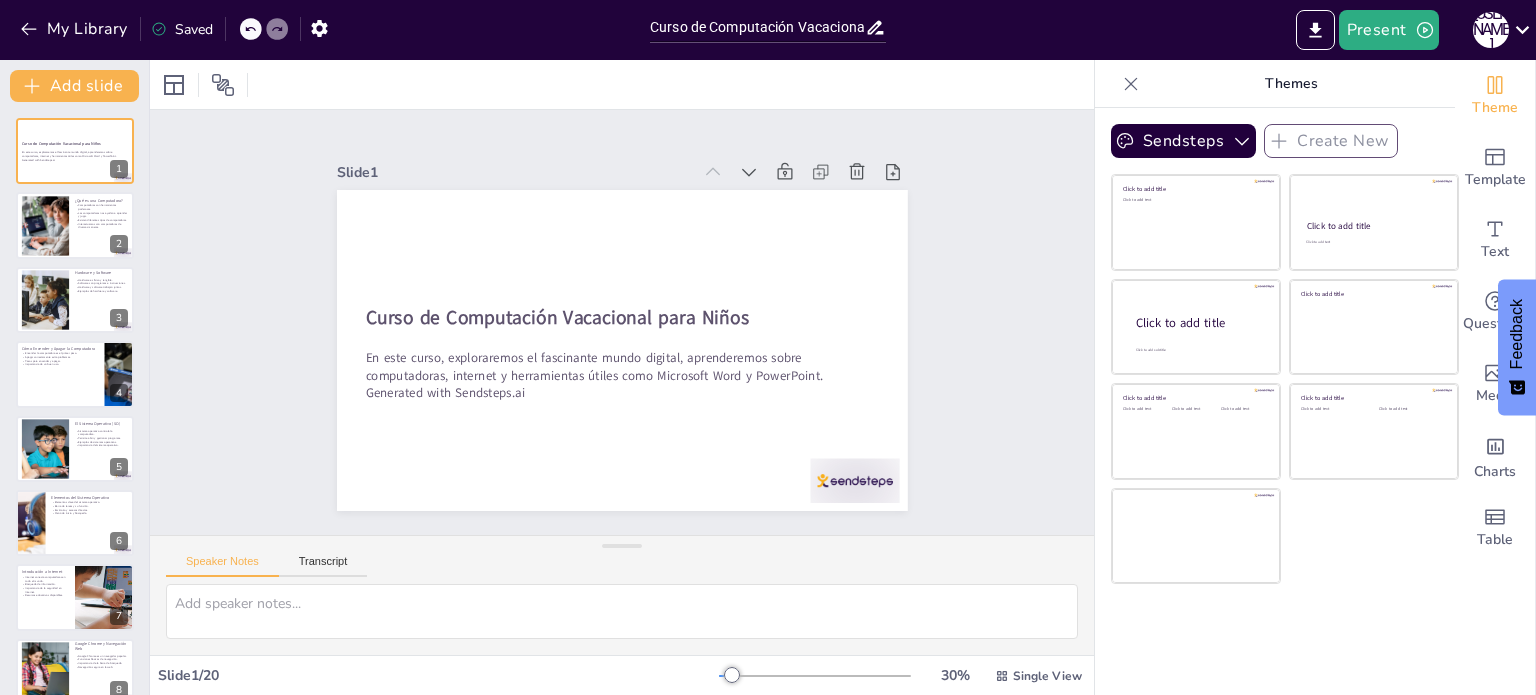 checkbox on "true" 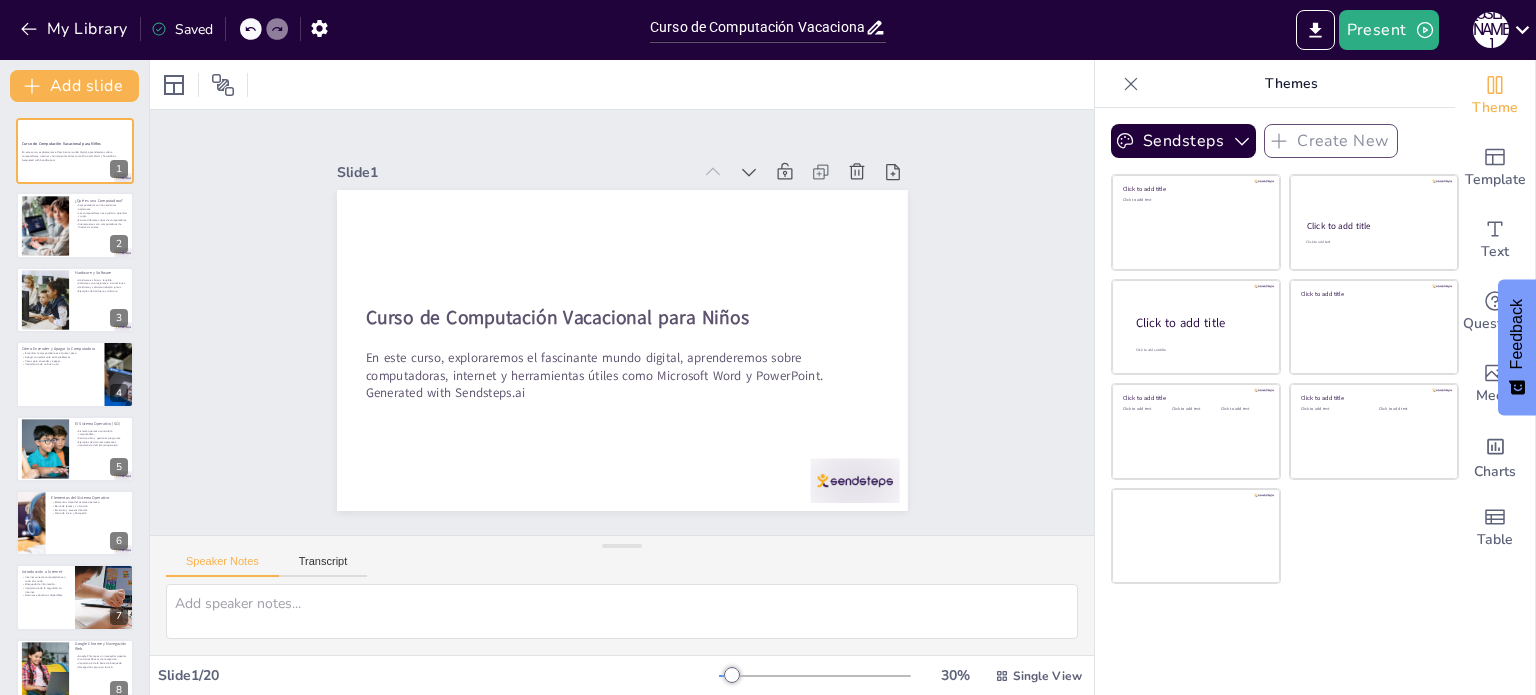 checkbox on "true" 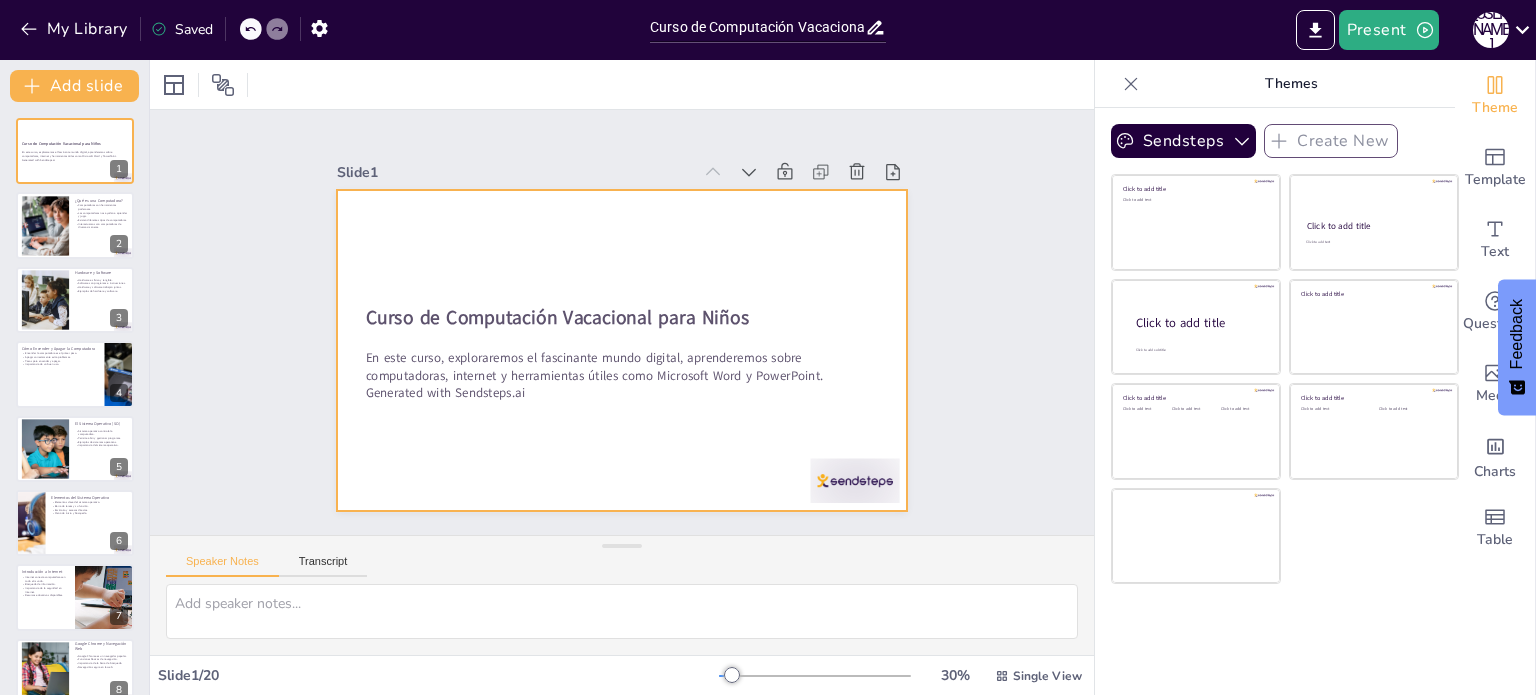 checkbox on "true" 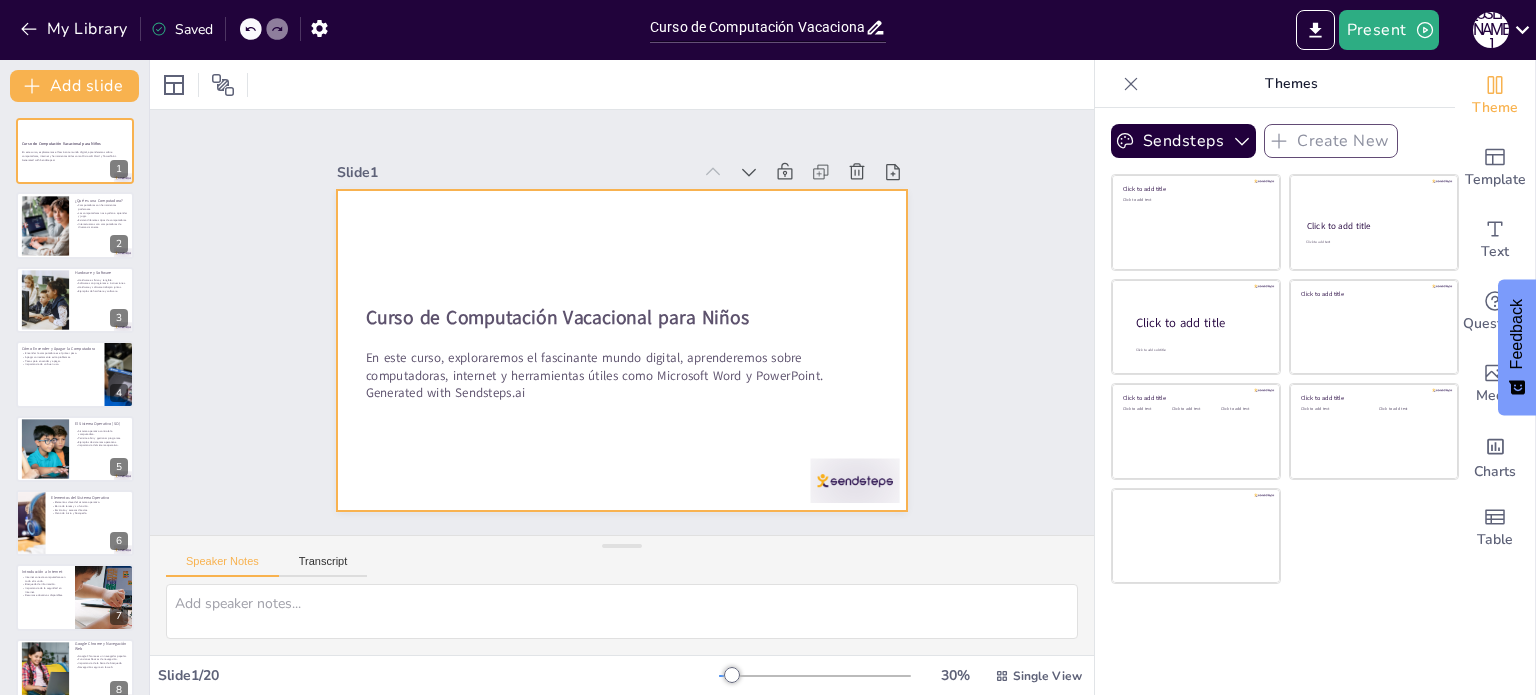 checkbox on "true" 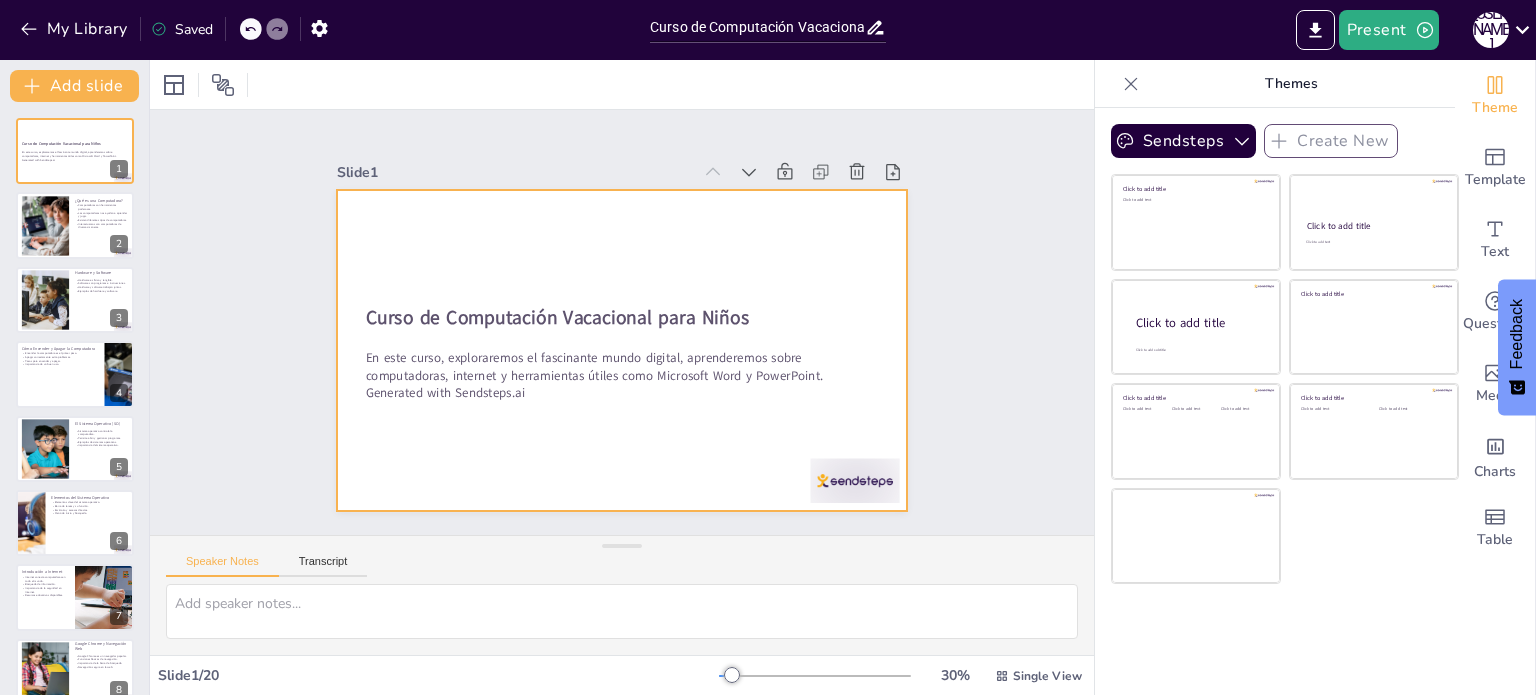 checkbox on "true" 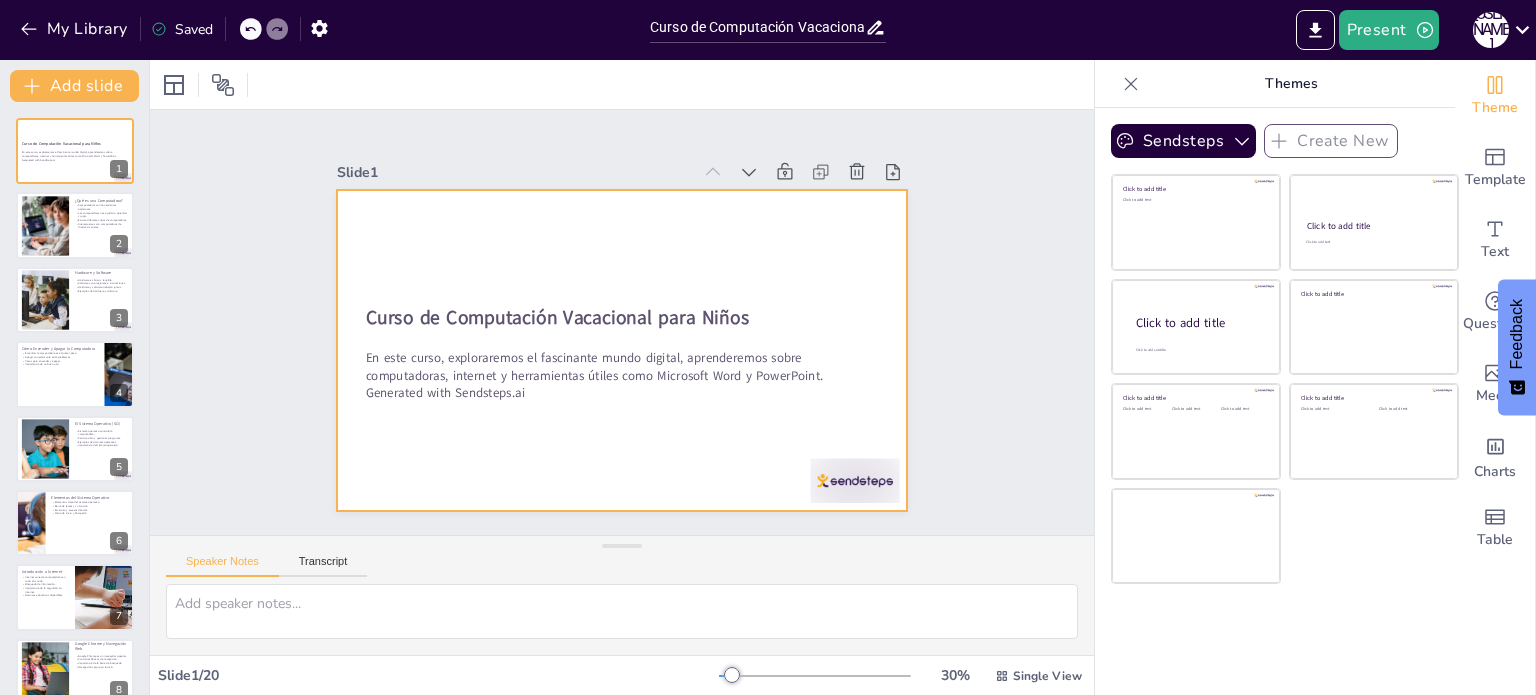 checkbox on "true" 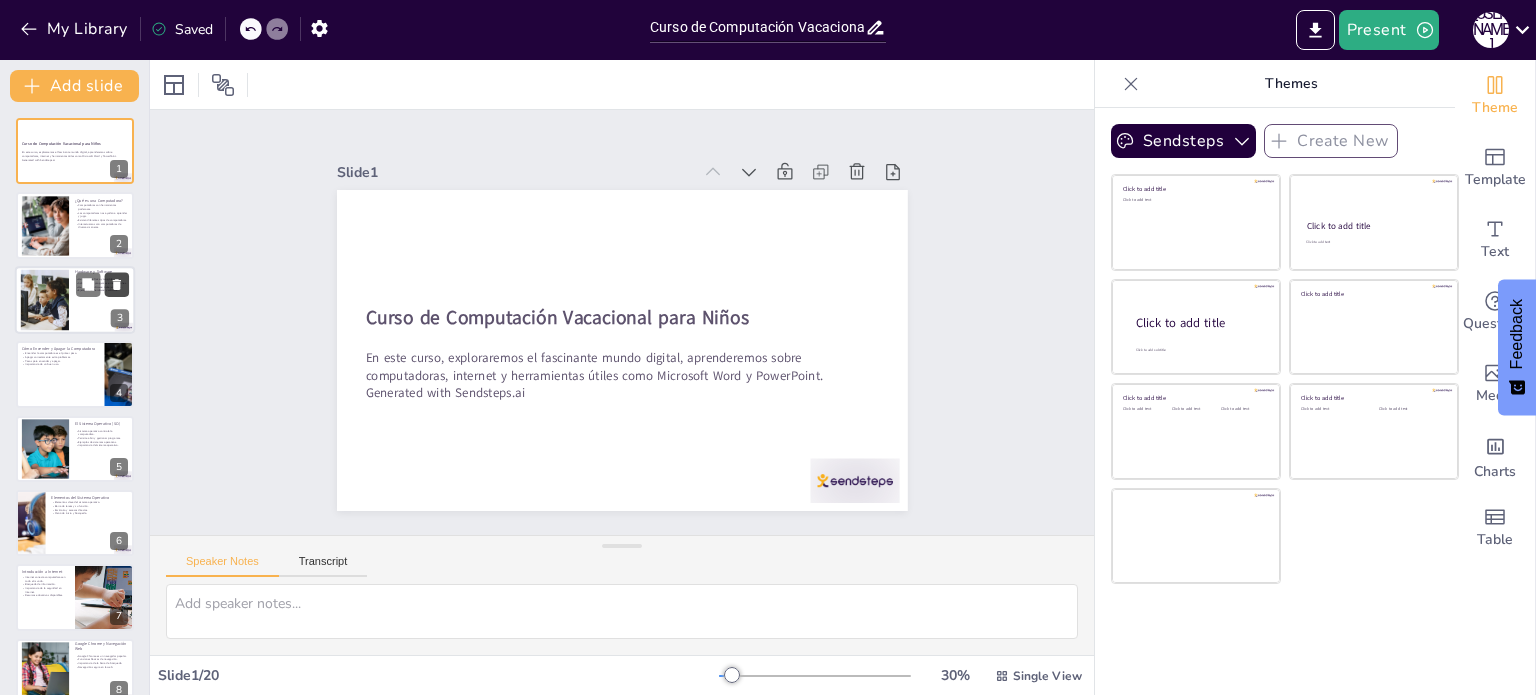 checkbox on "true" 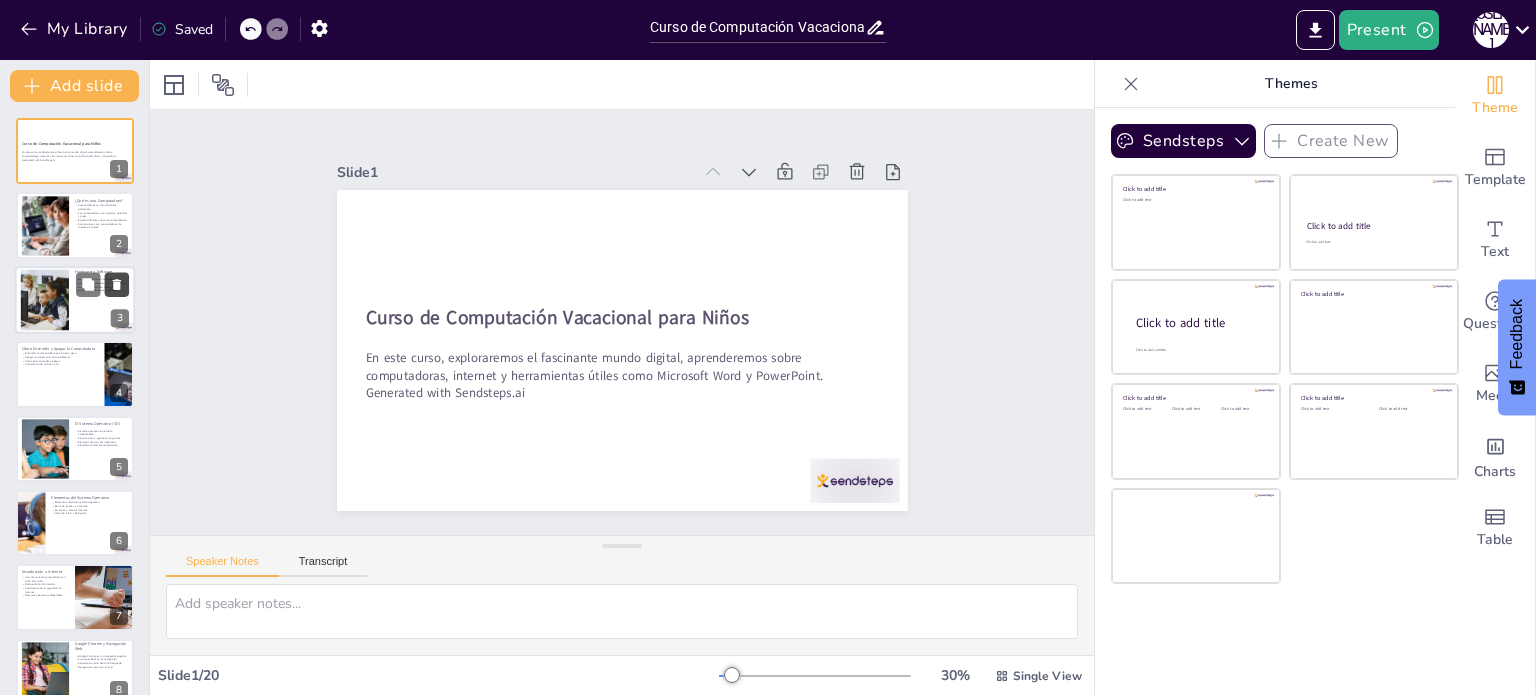 checkbox on "true" 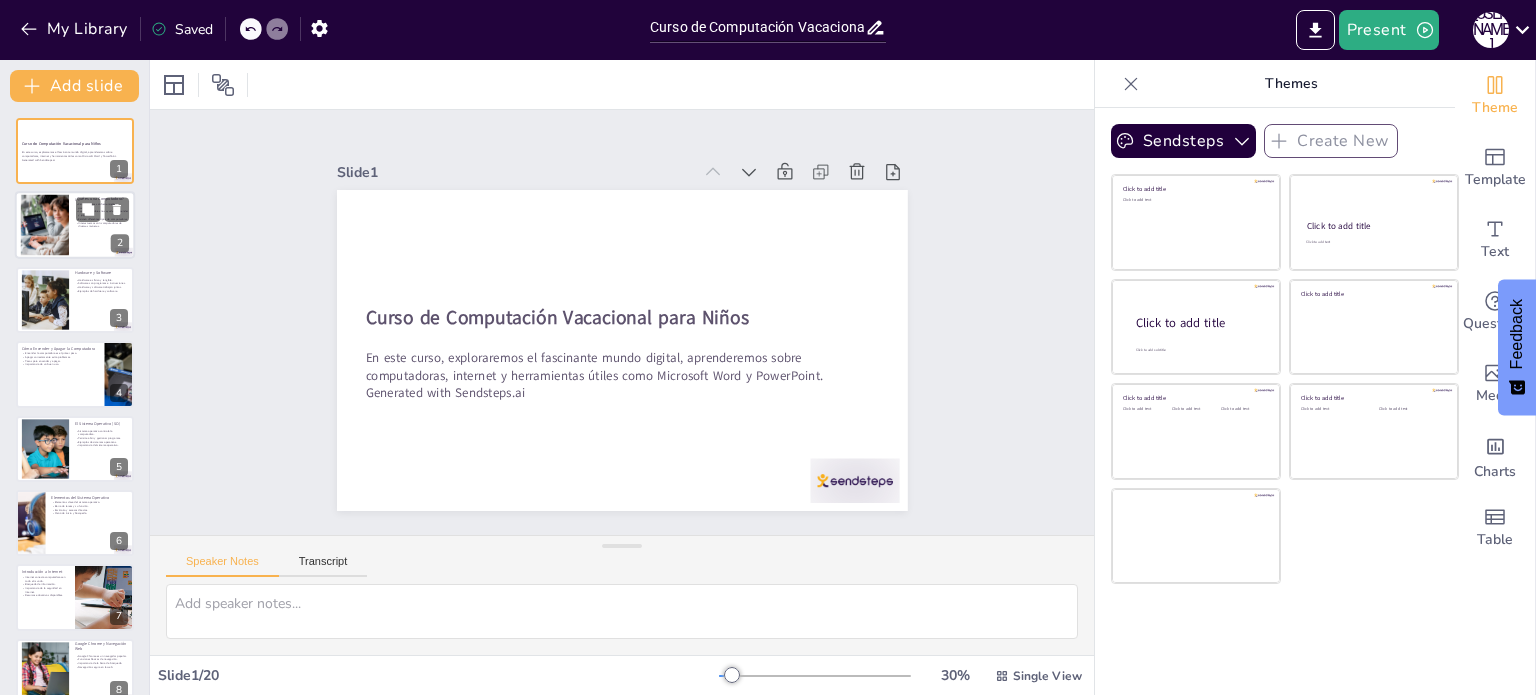 checkbox on "true" 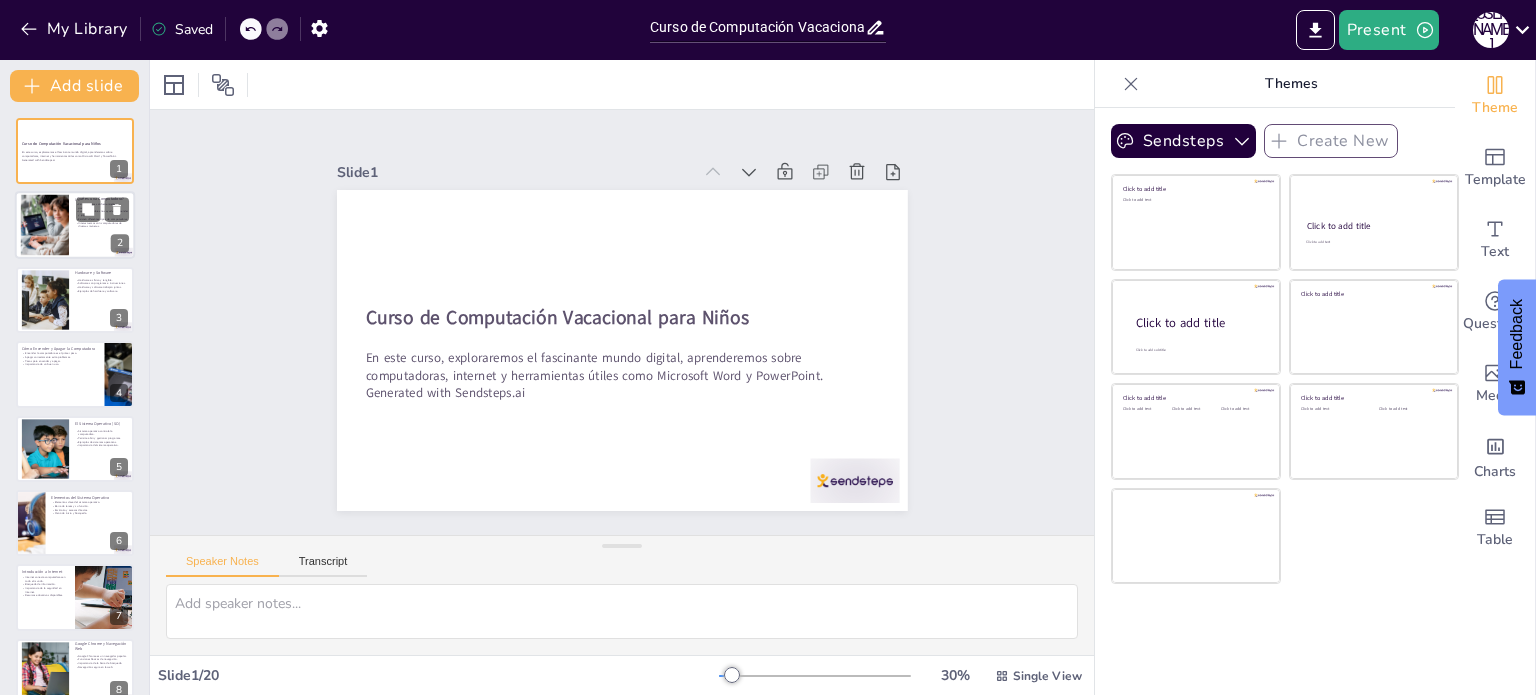 checkbox on "true" 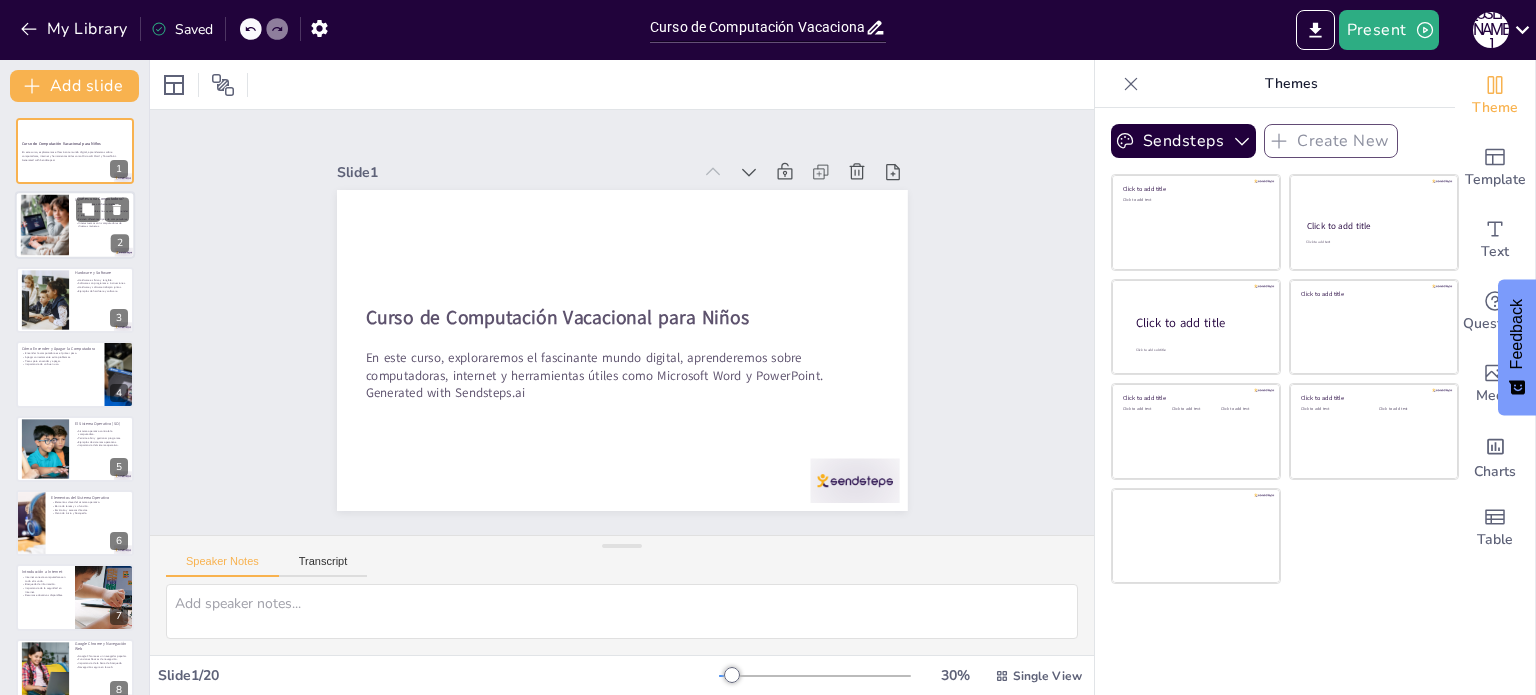 checkbox on "true" 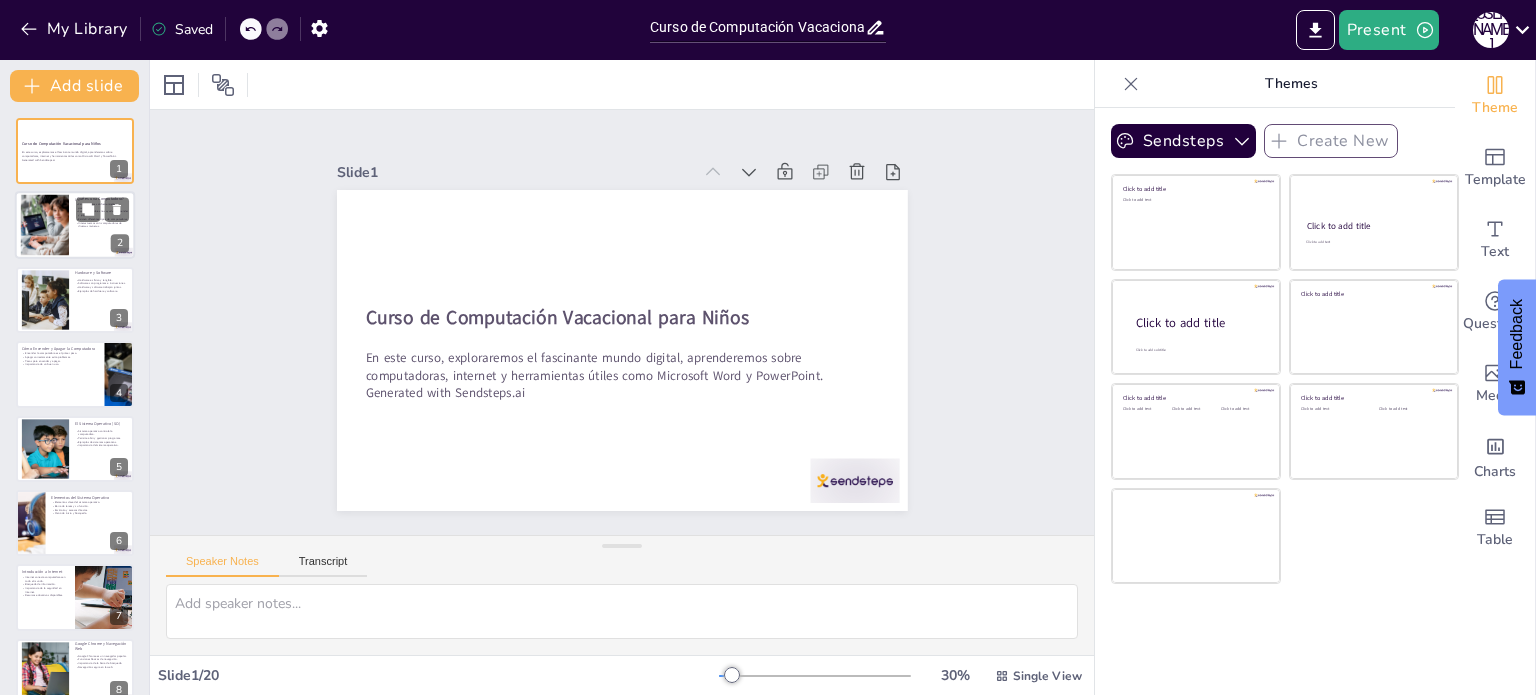 checkbox on "true" 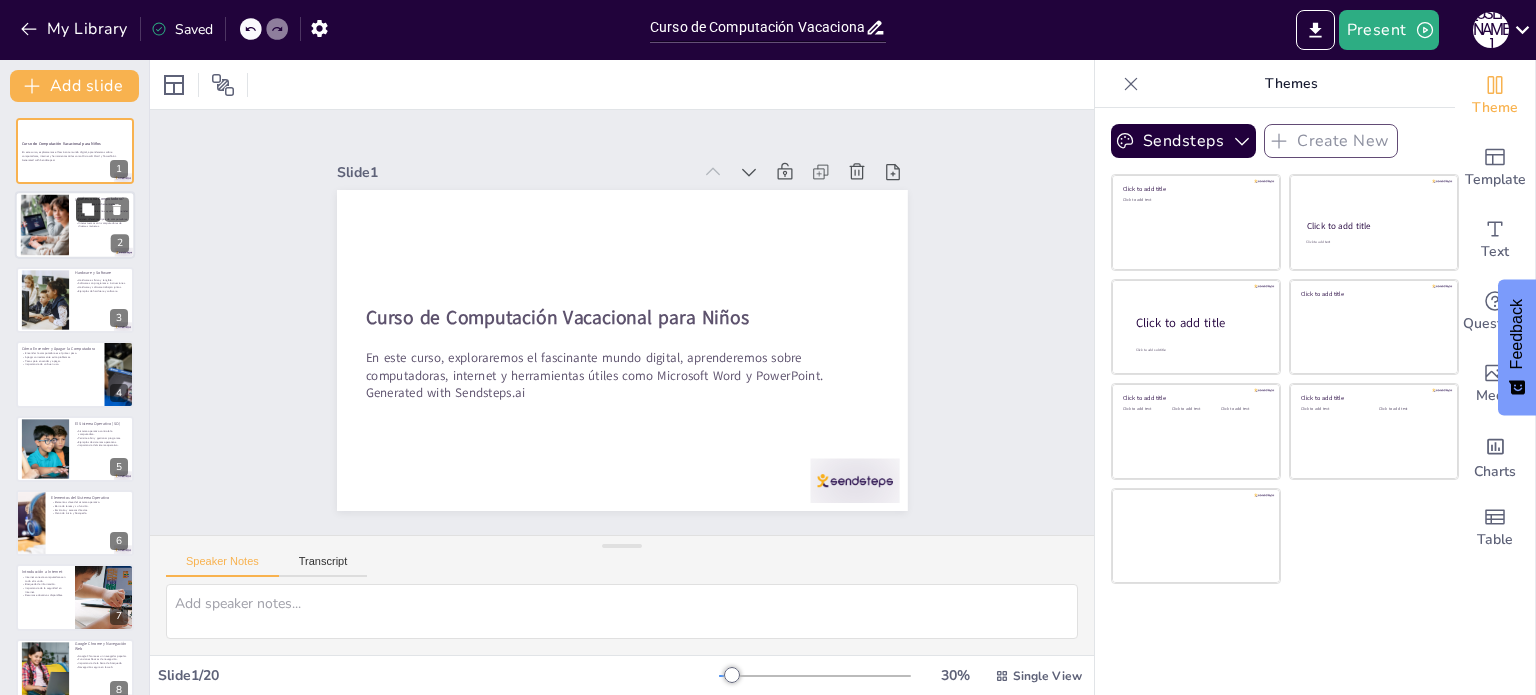 checkbox on "true" 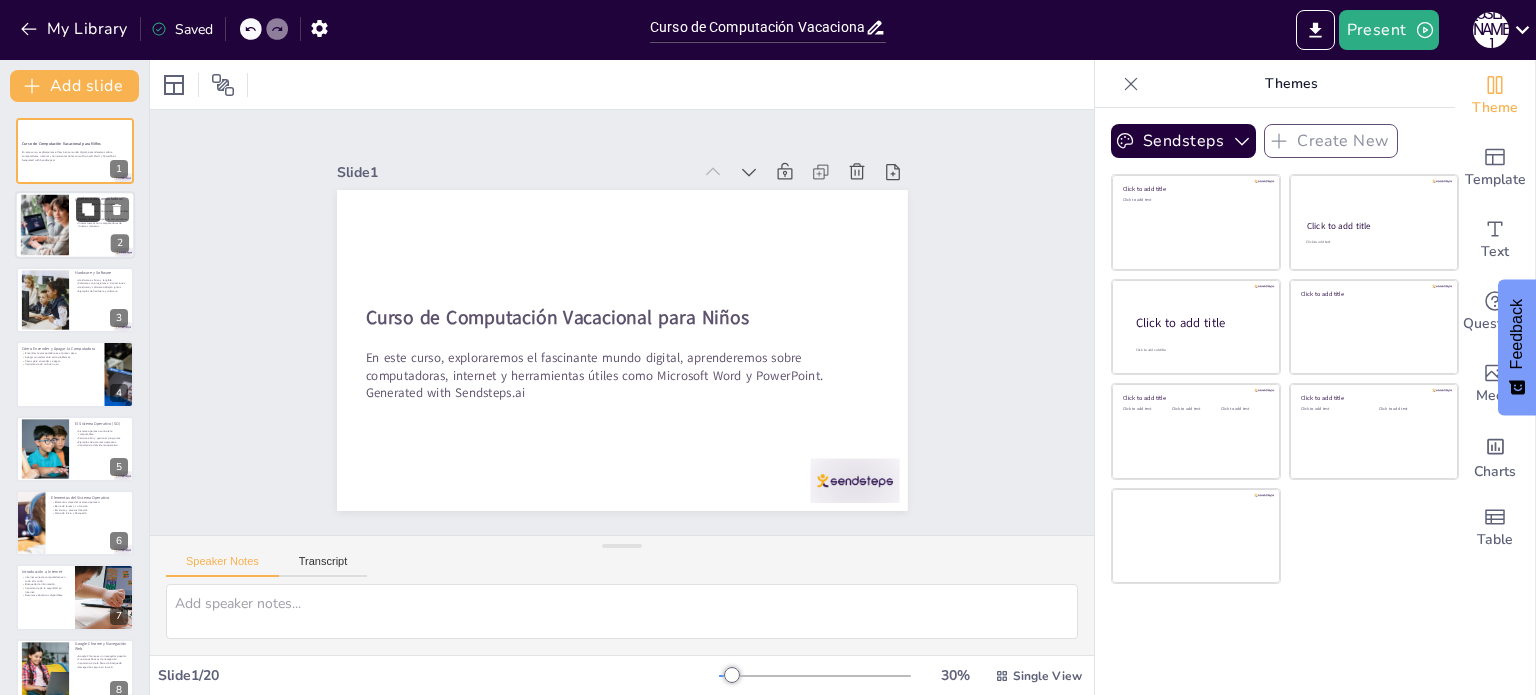 checkbox on "true" 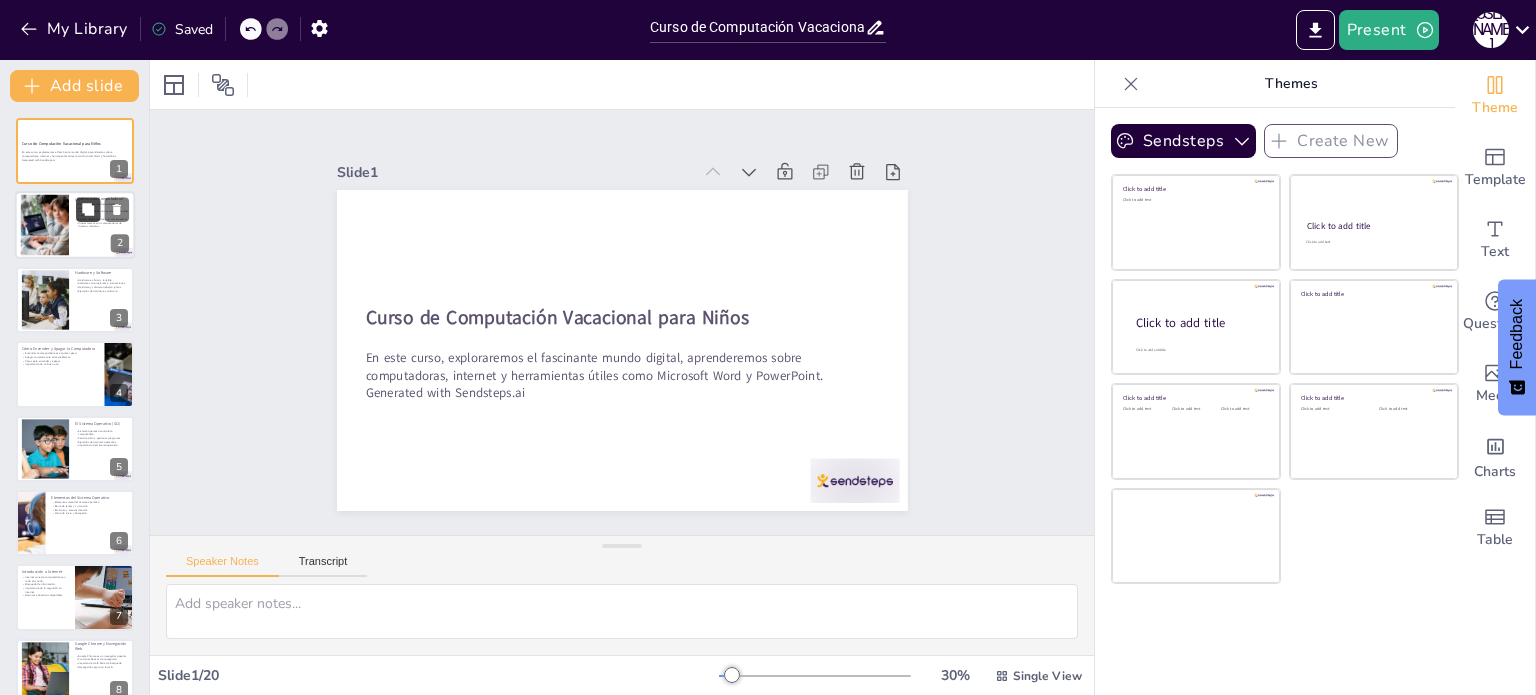 type on "Las computadoras son esenciales en nuestra vida diaria y son herramientas que facilitan diversas tareas. Aprender sobre ellas desde pequeños nos prepara para un futuro en un mundo cada vez más digital.
Además de ser herramientas de trabajo, las computadoras son una fuente de entretenimiento y aprendizaje. A través de ellas, podemos jugar, explorar y descubrir nuevas cosas.
Es importante conocer los diferentes tipos de computadoras, ya que cada una tiene características y usos específicos. Esto nos ayuda a elegir la mejor opción según nuestras necesidades.
La interacción con las computadoras puede ser a través de diferentes dispositivos como el teclado y el mouse. Aprender a usarlos correctamente es fundamental para aprovechar al máximo la tecnología." 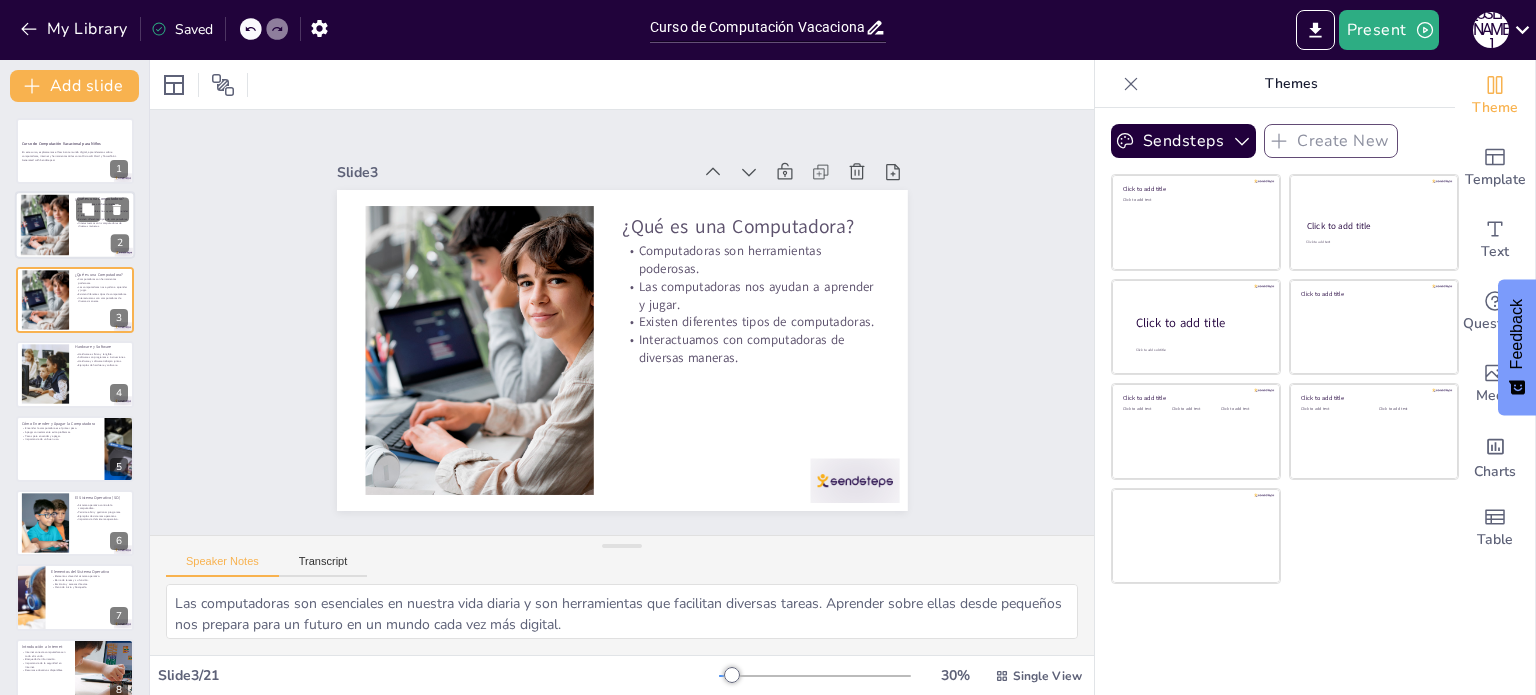 checkbox on "true" 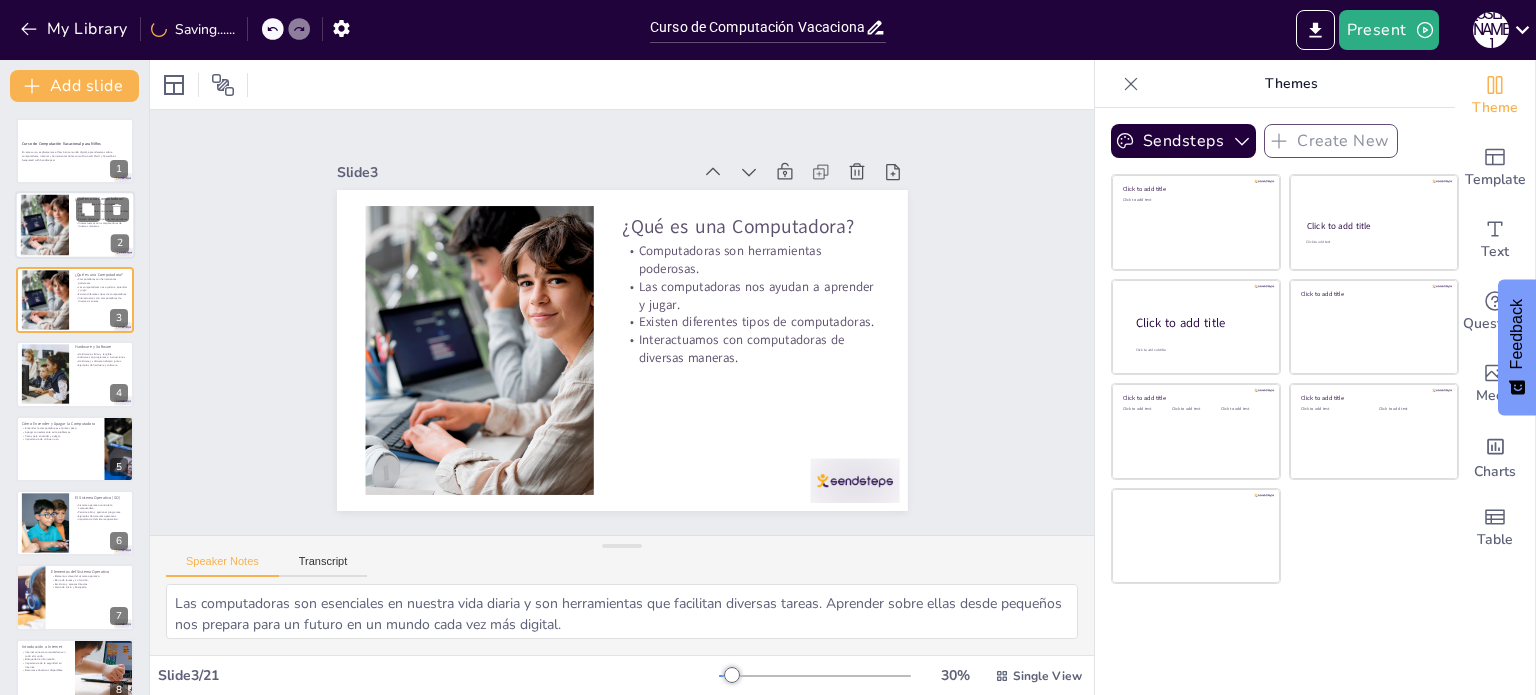 checkbox on "true" 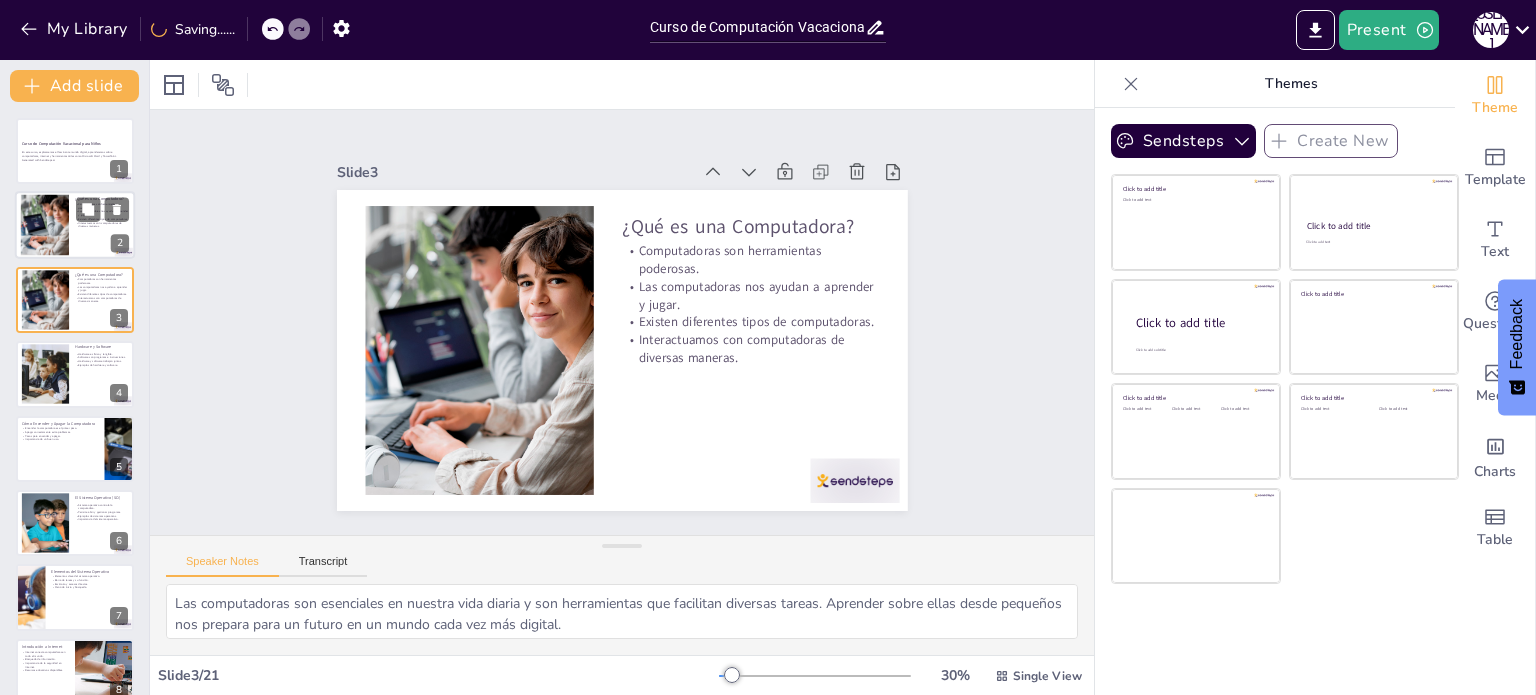 checkbox on "true" 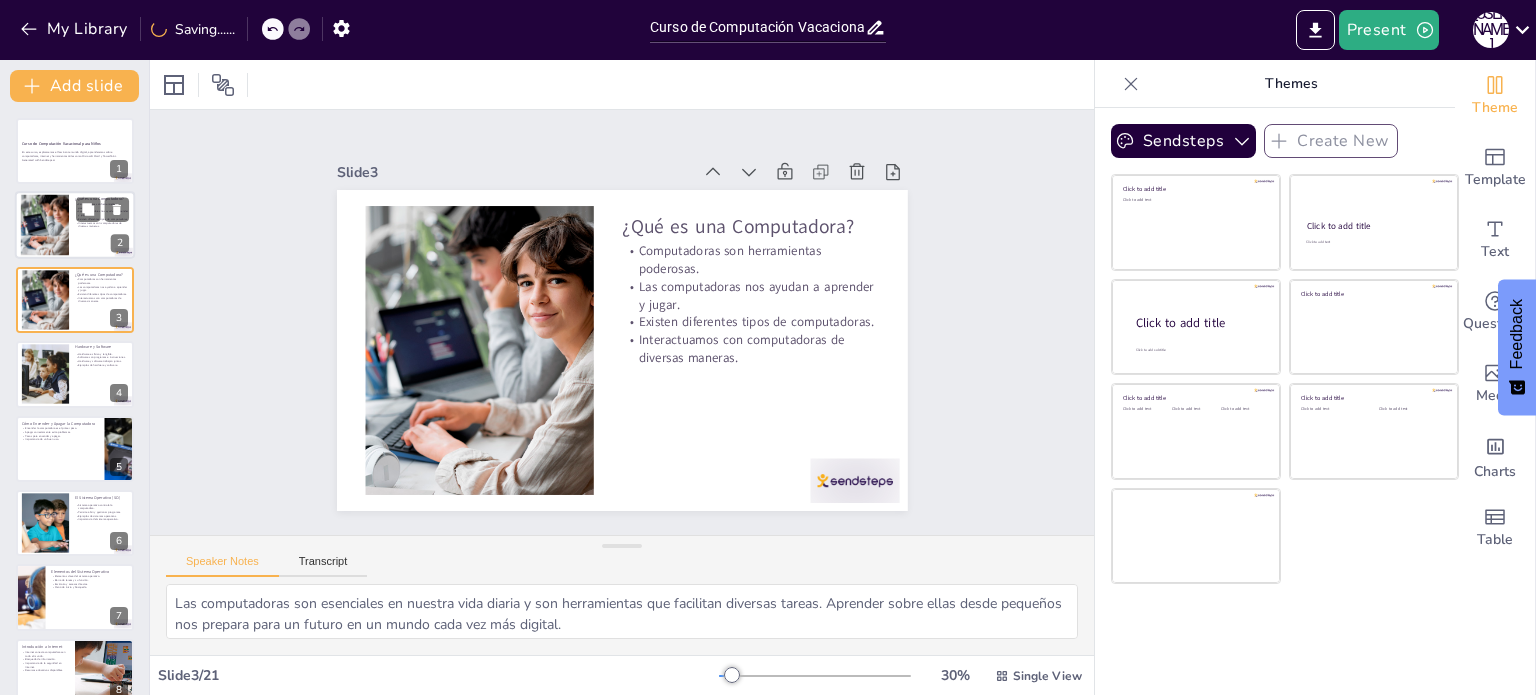 checkbox on "true" 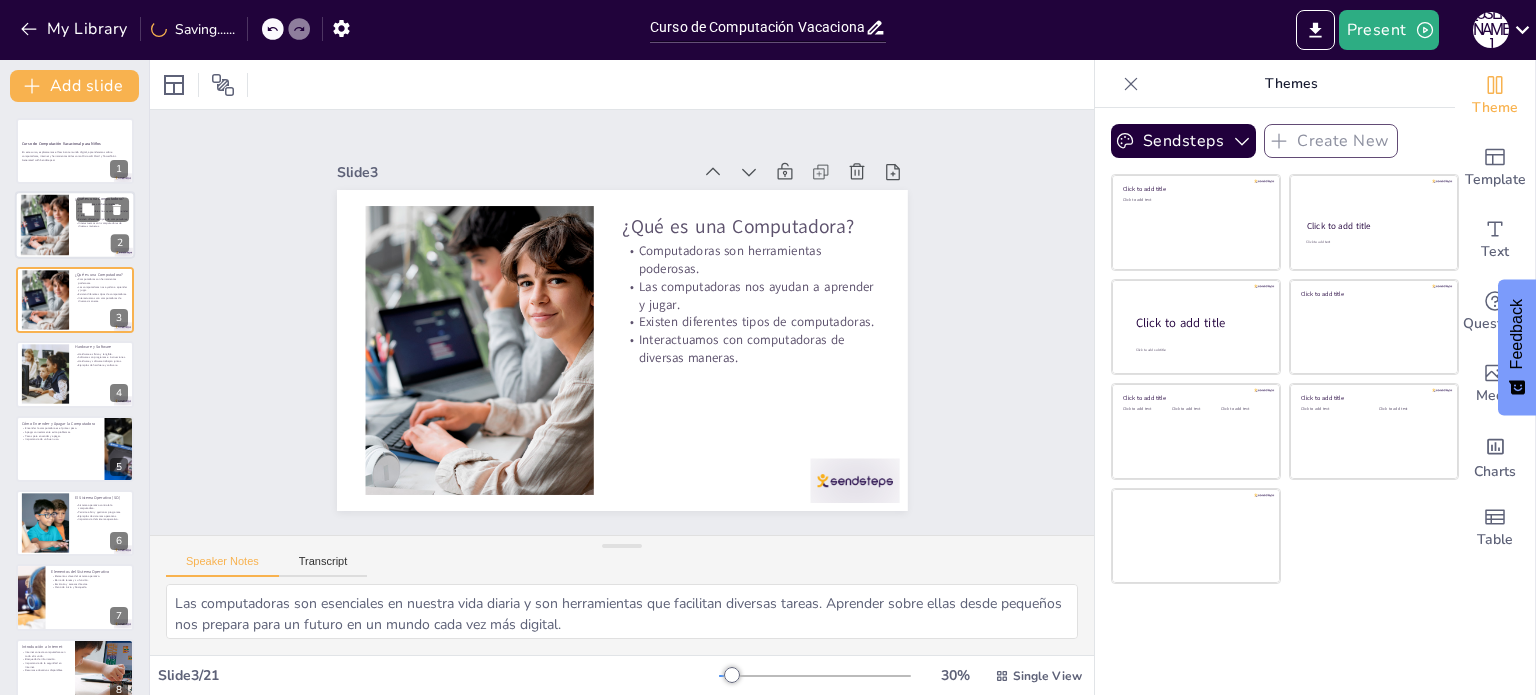 checkbox on "true" 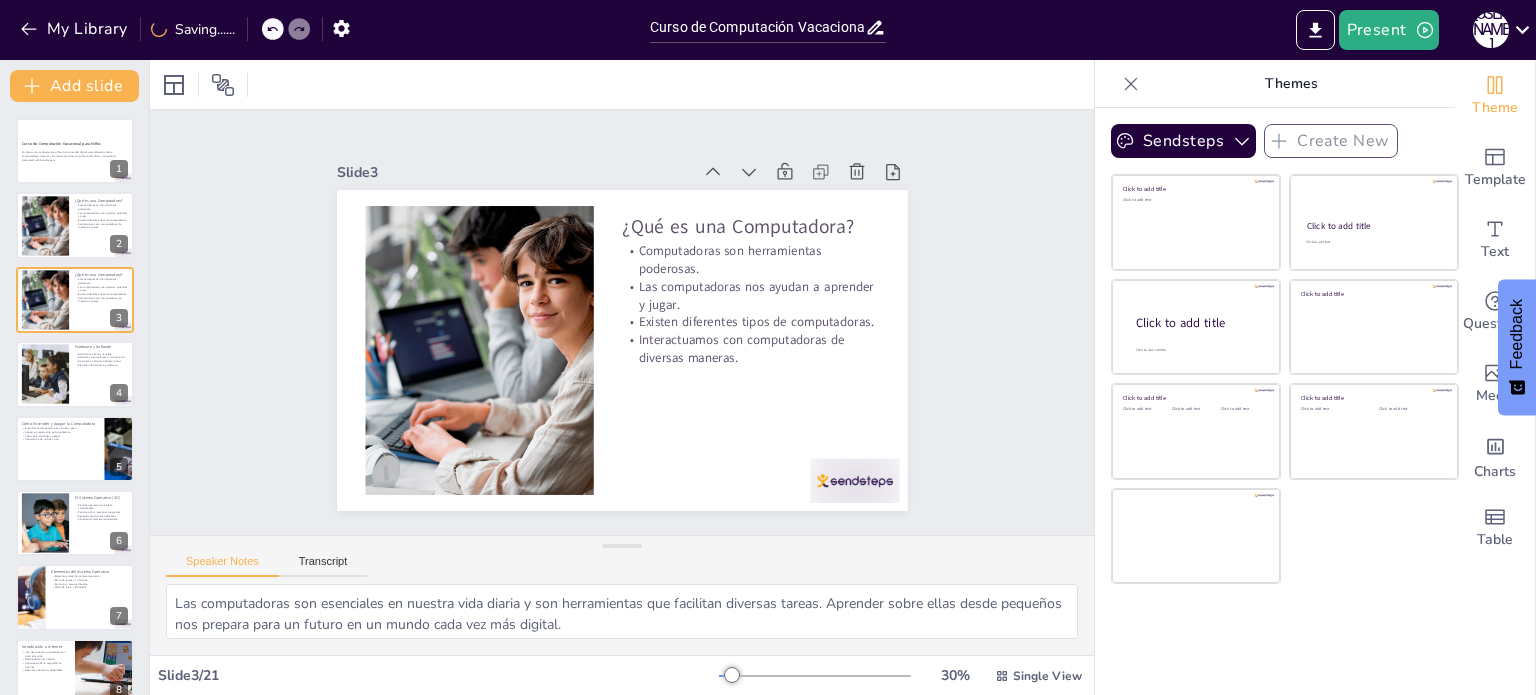 checkbox on "true" 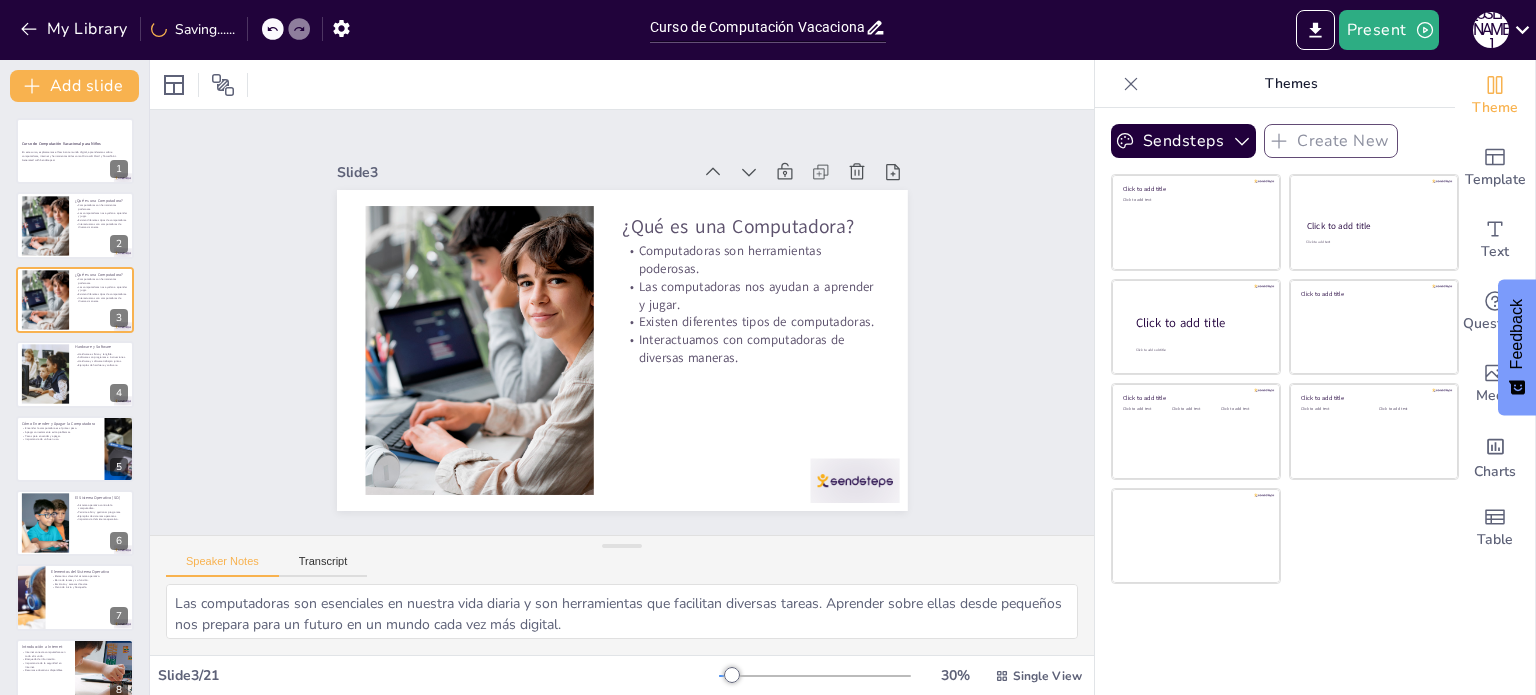 checkbox on "true" 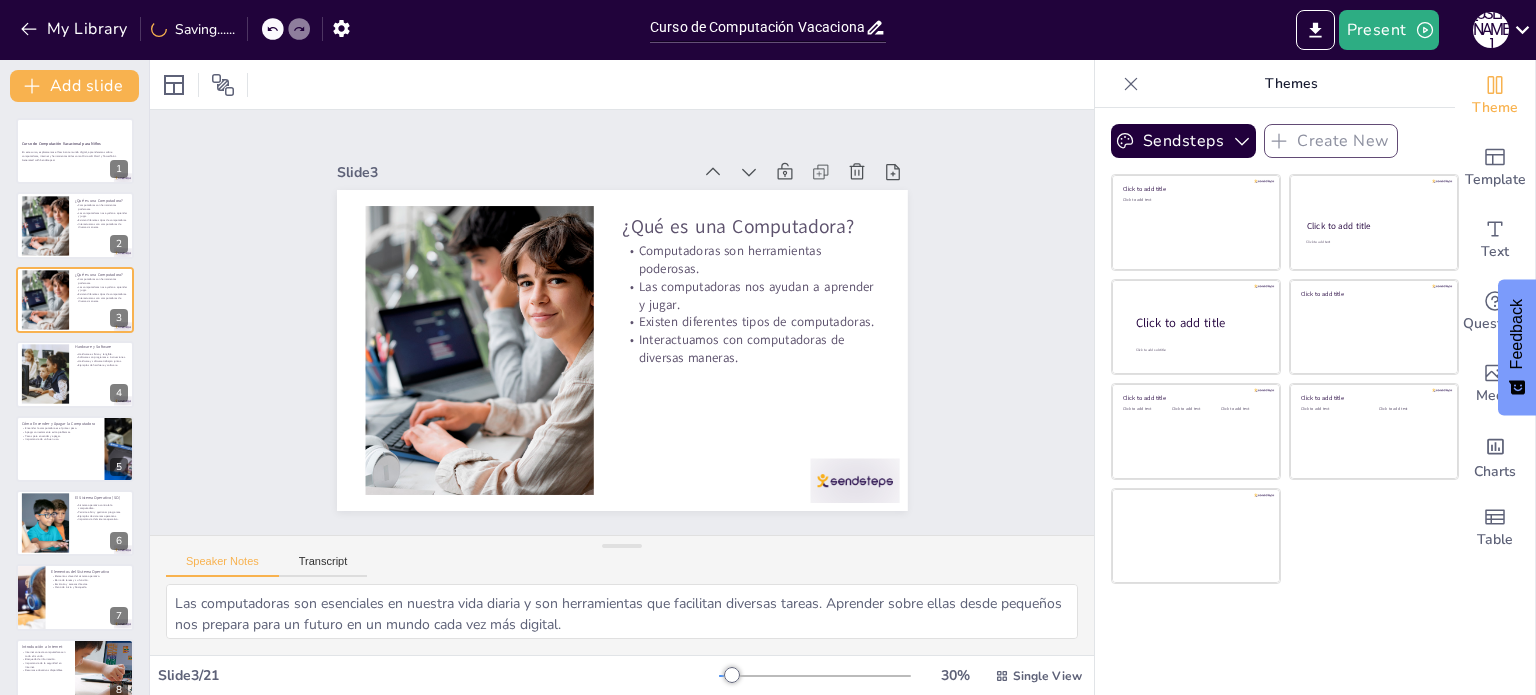 checkbox on "true" 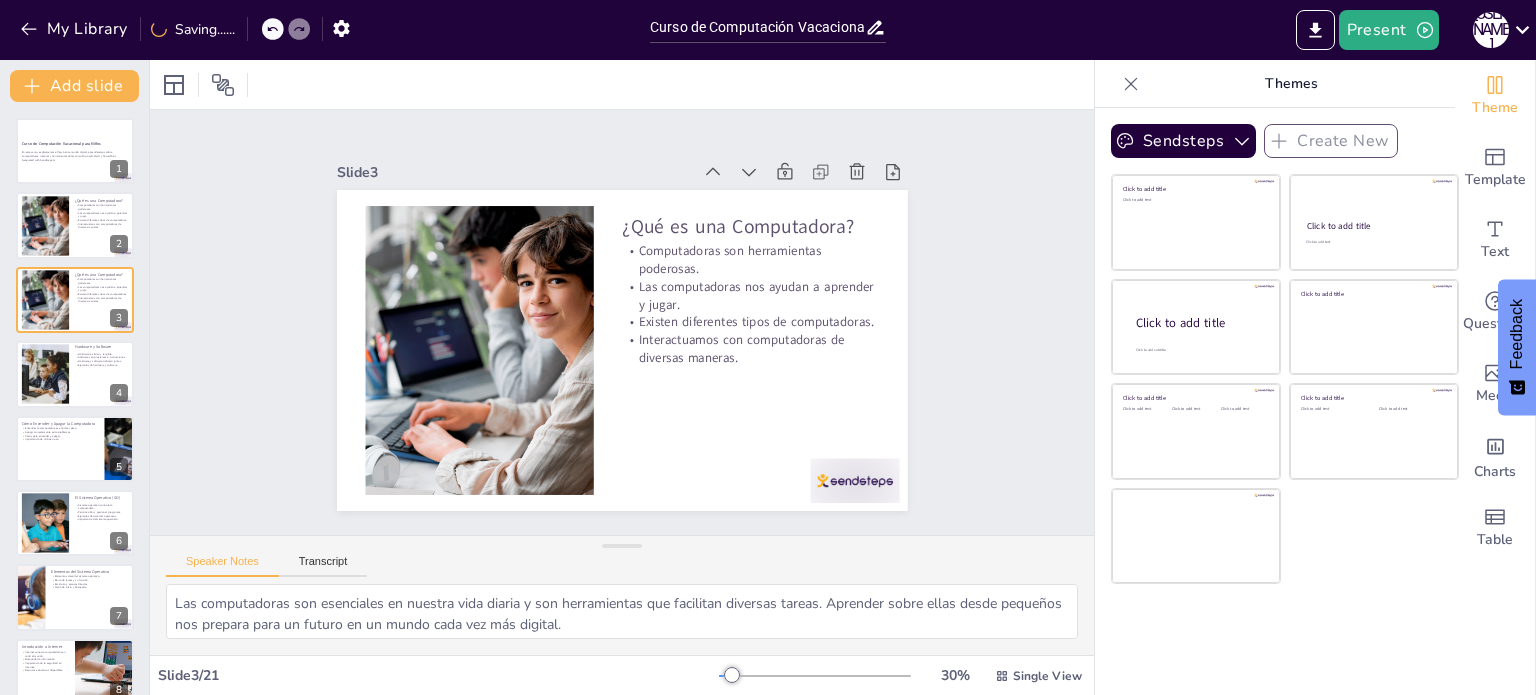 checkbox on "true" 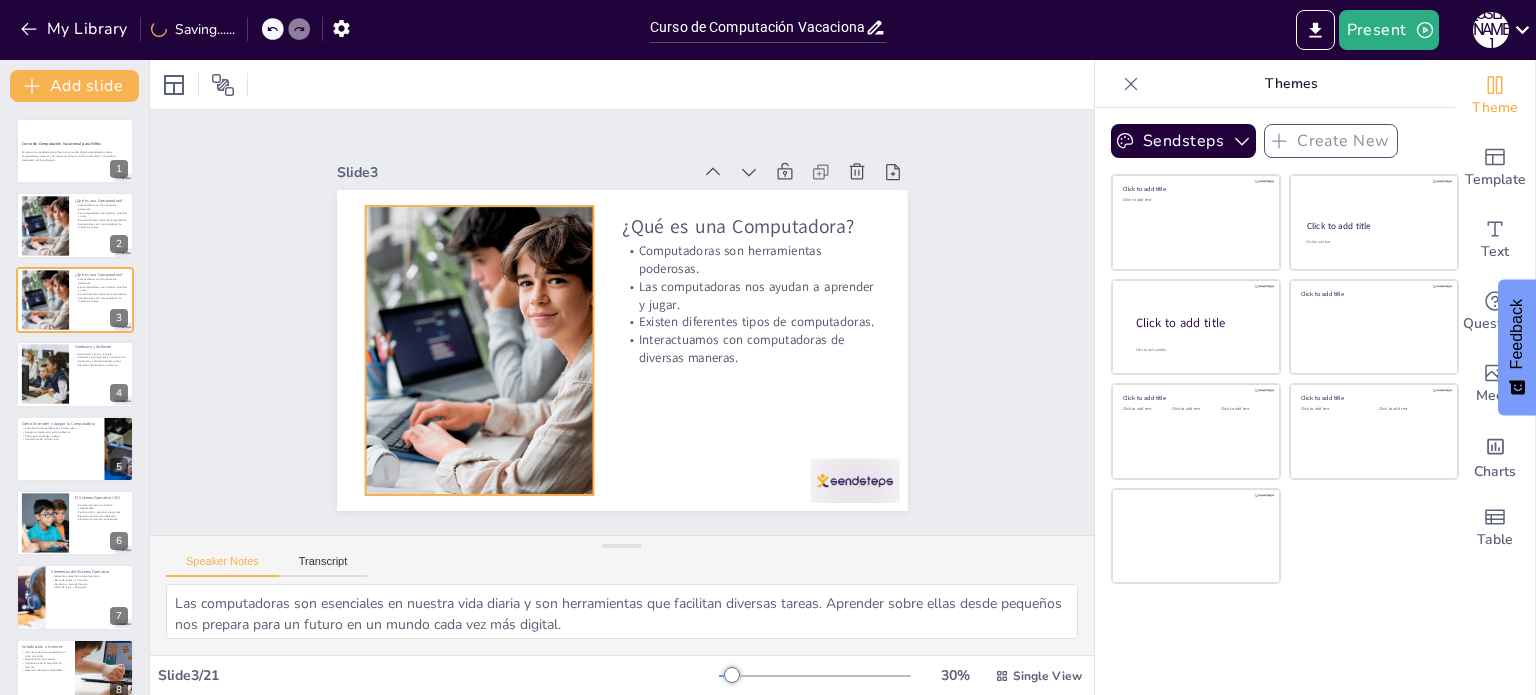 checkbox on "true" 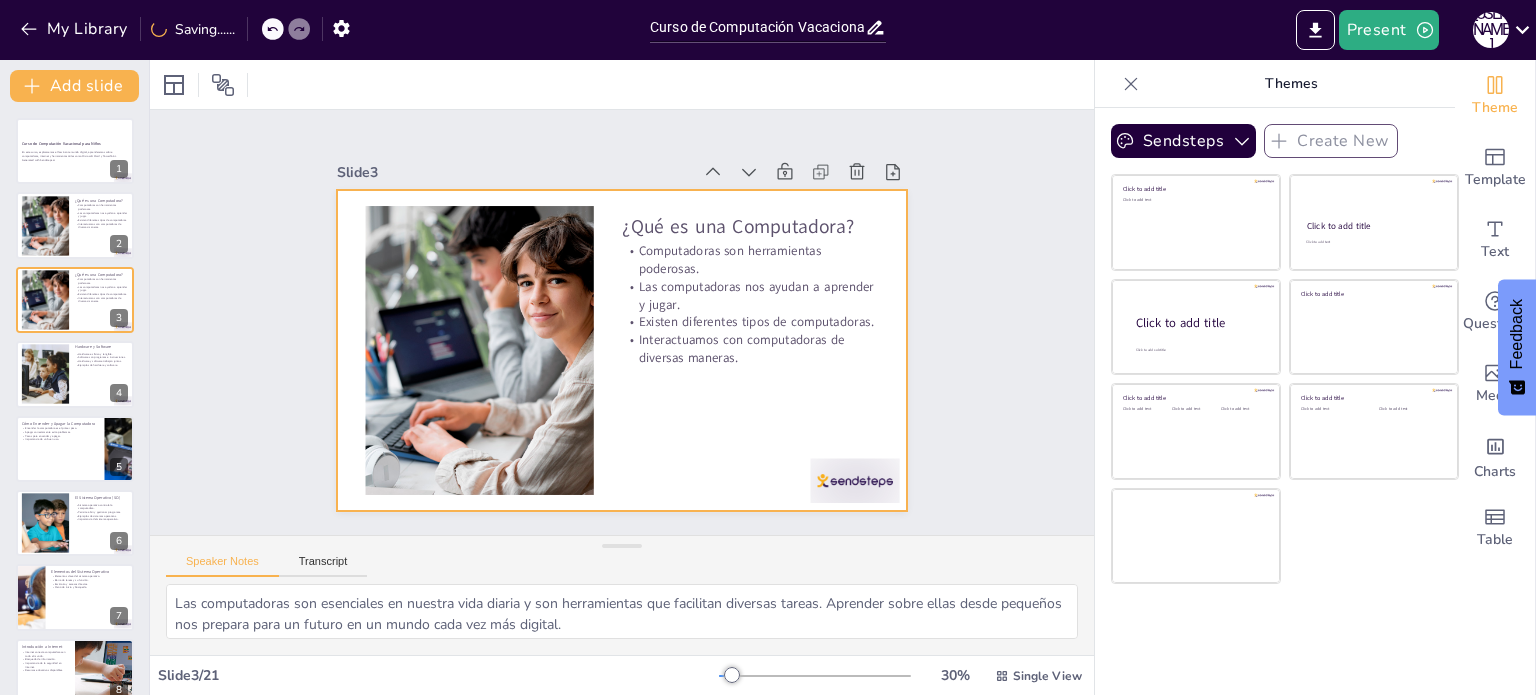 checkbox on "true" 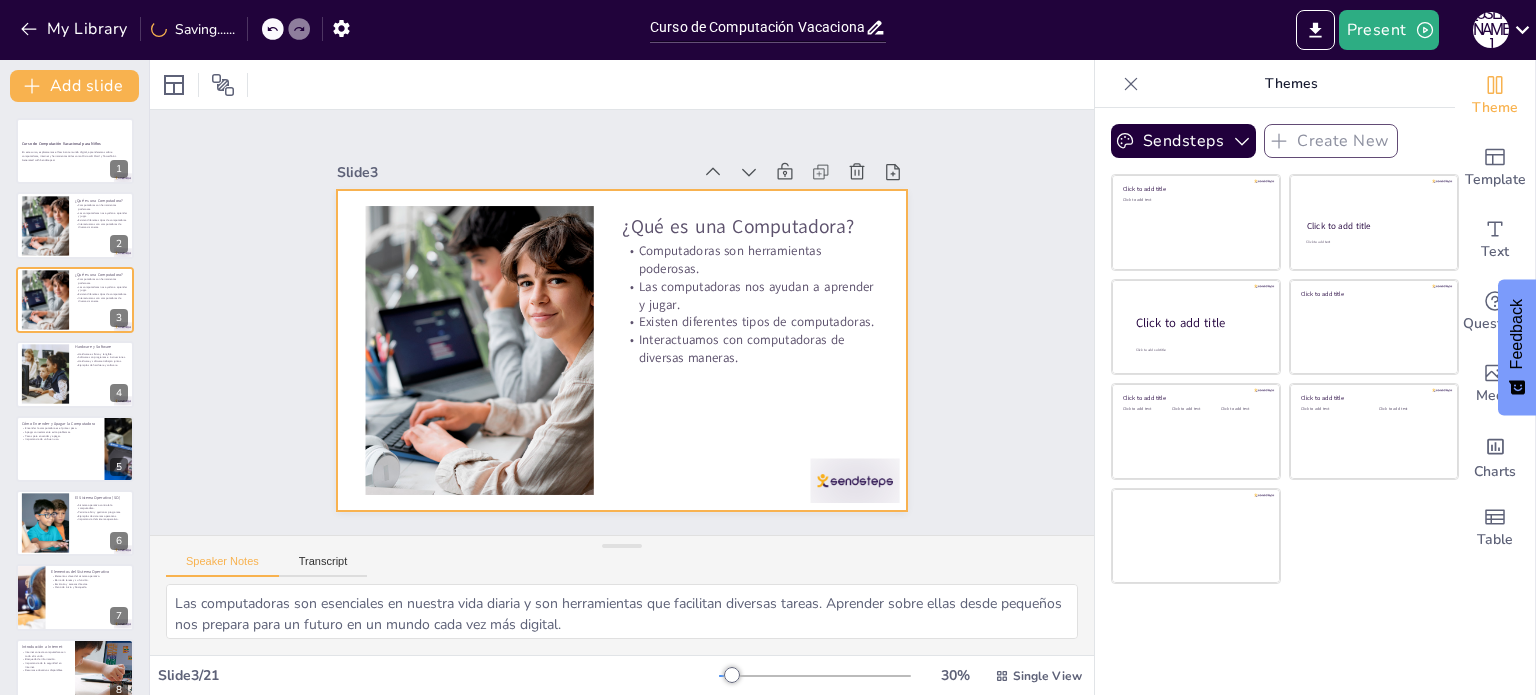 checkbox on "true" 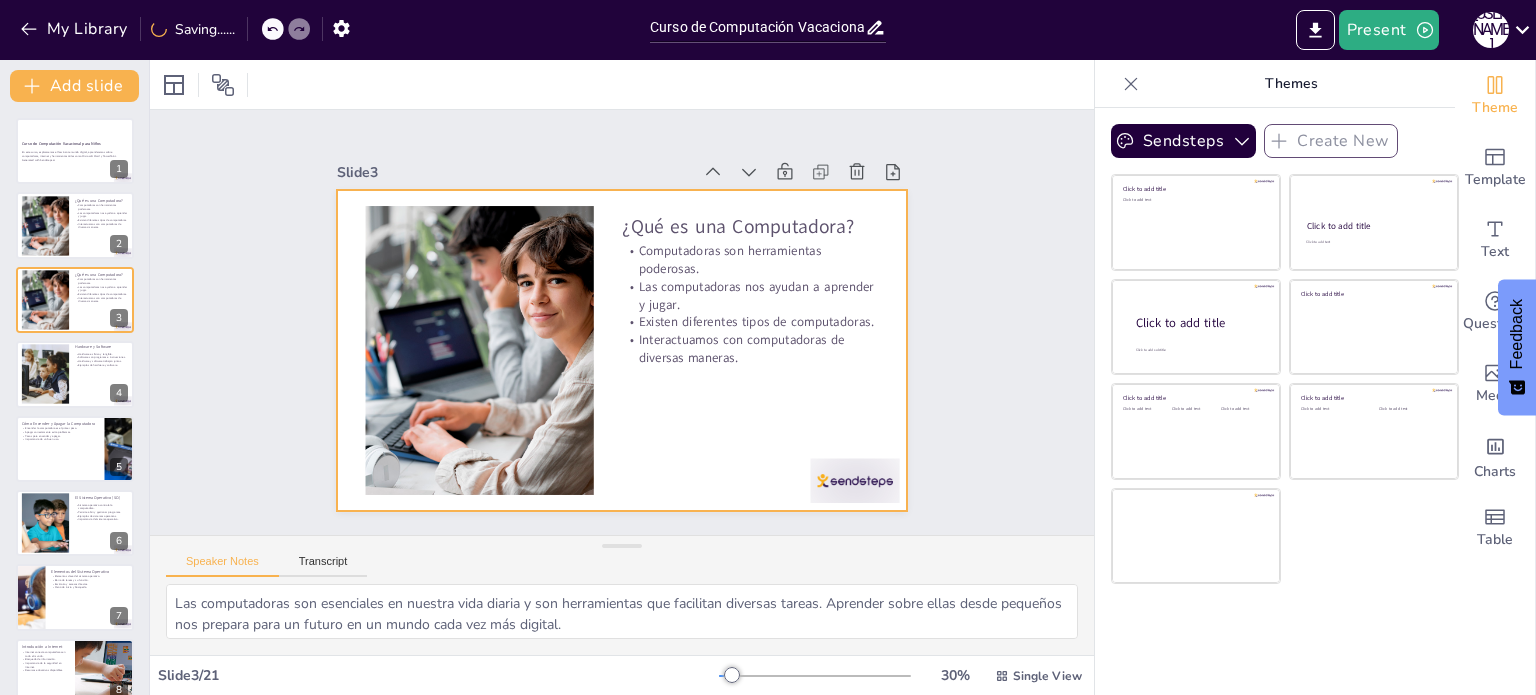 checkbox on "true" 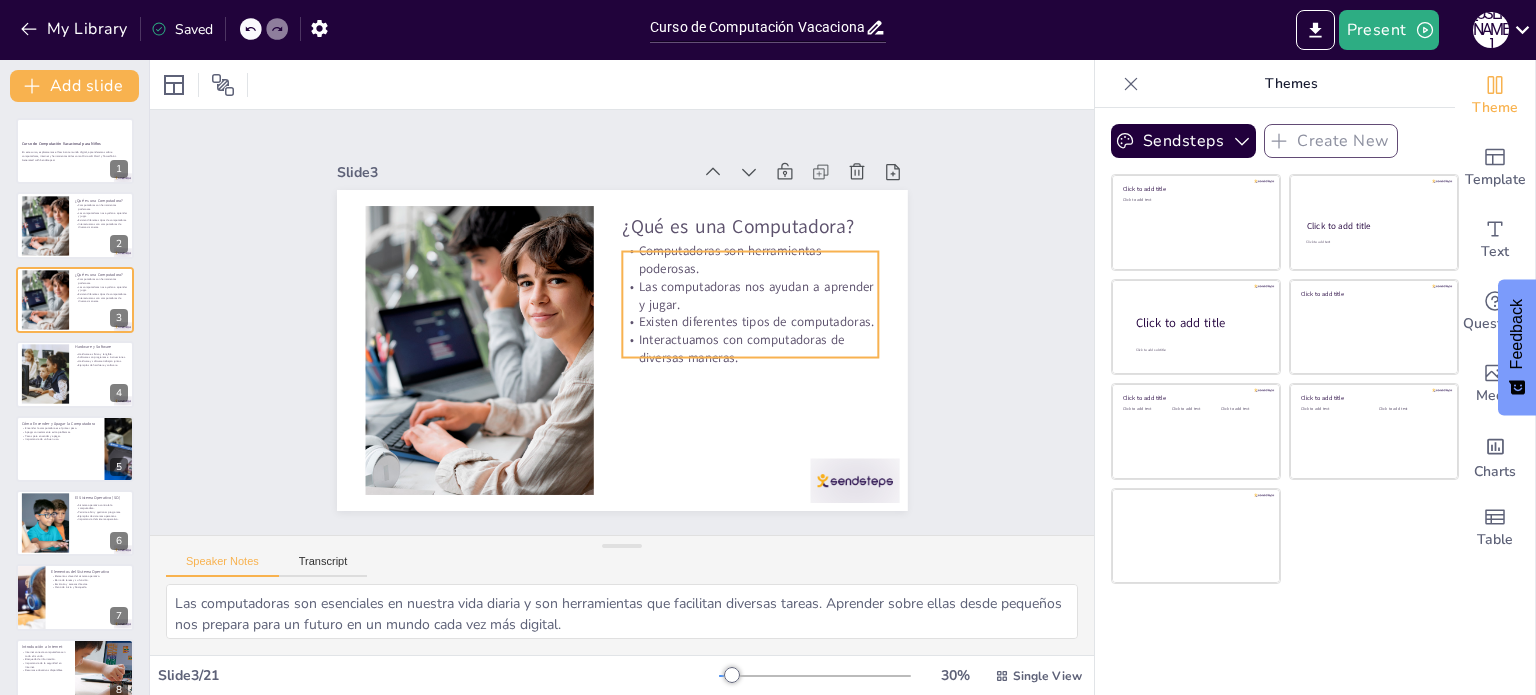checkbox on "true" 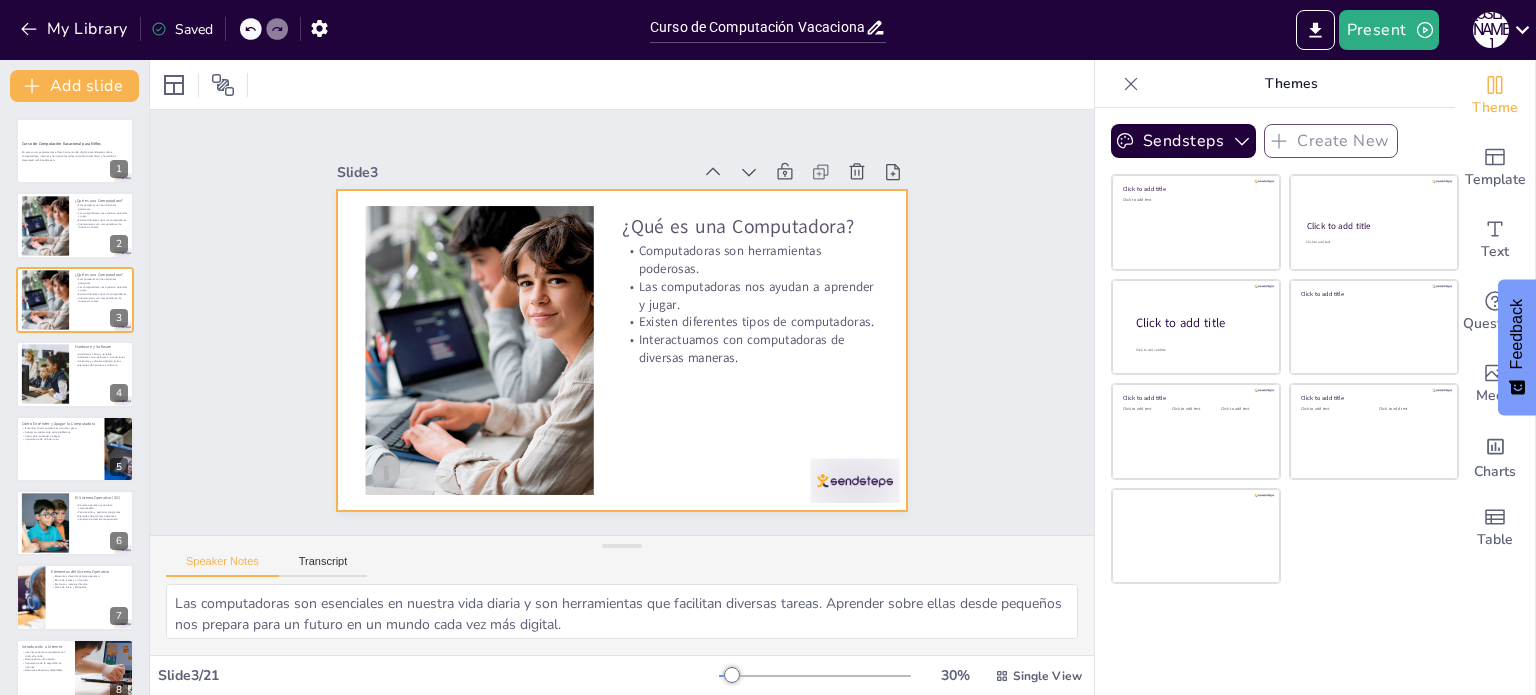 checkbox on "true" 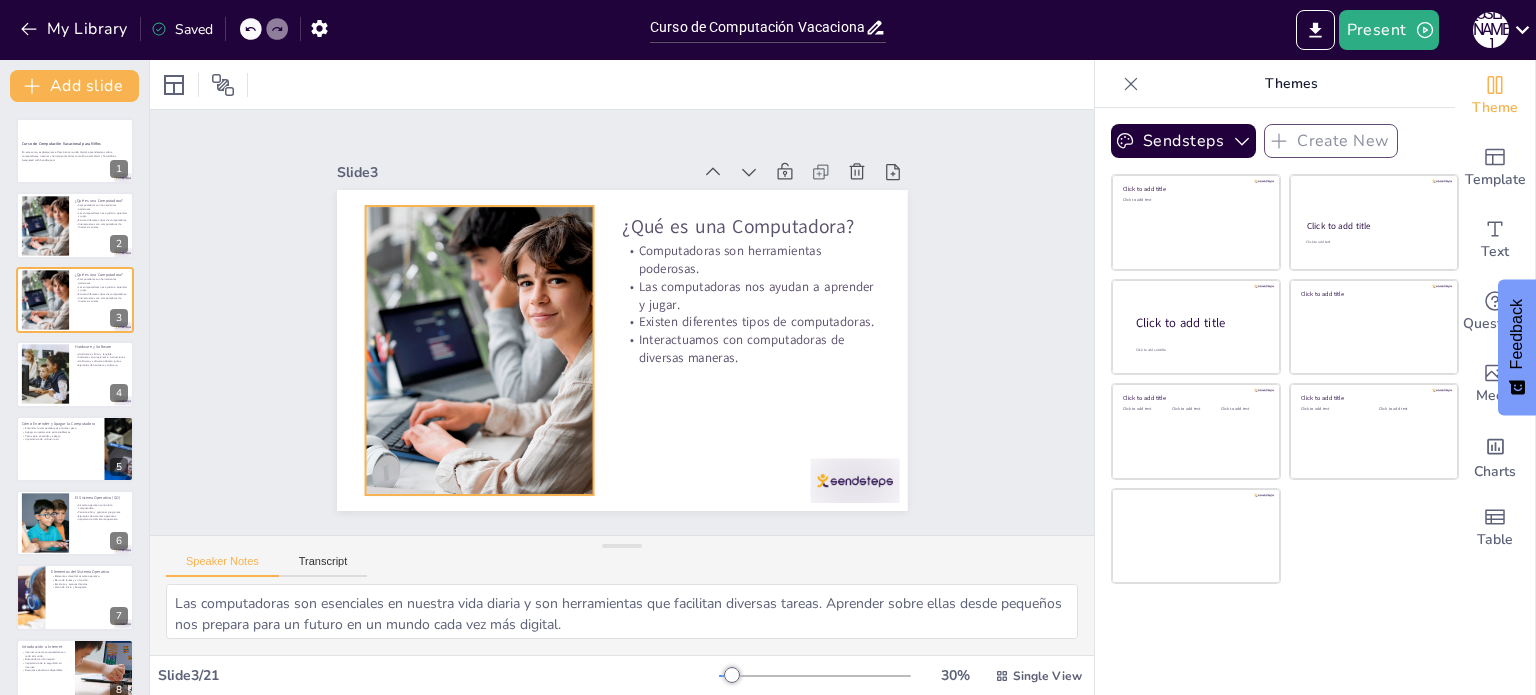 checkbox on "true" 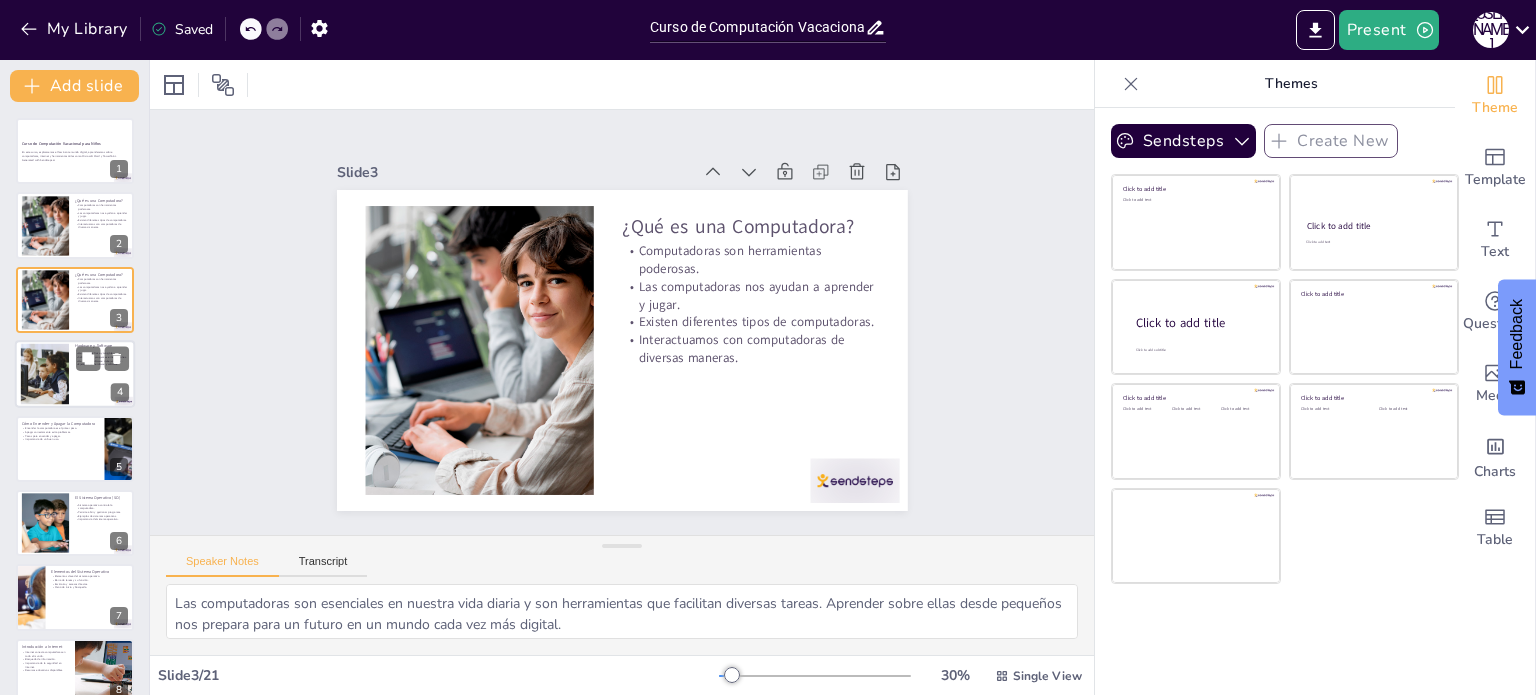 checkbox on "true" 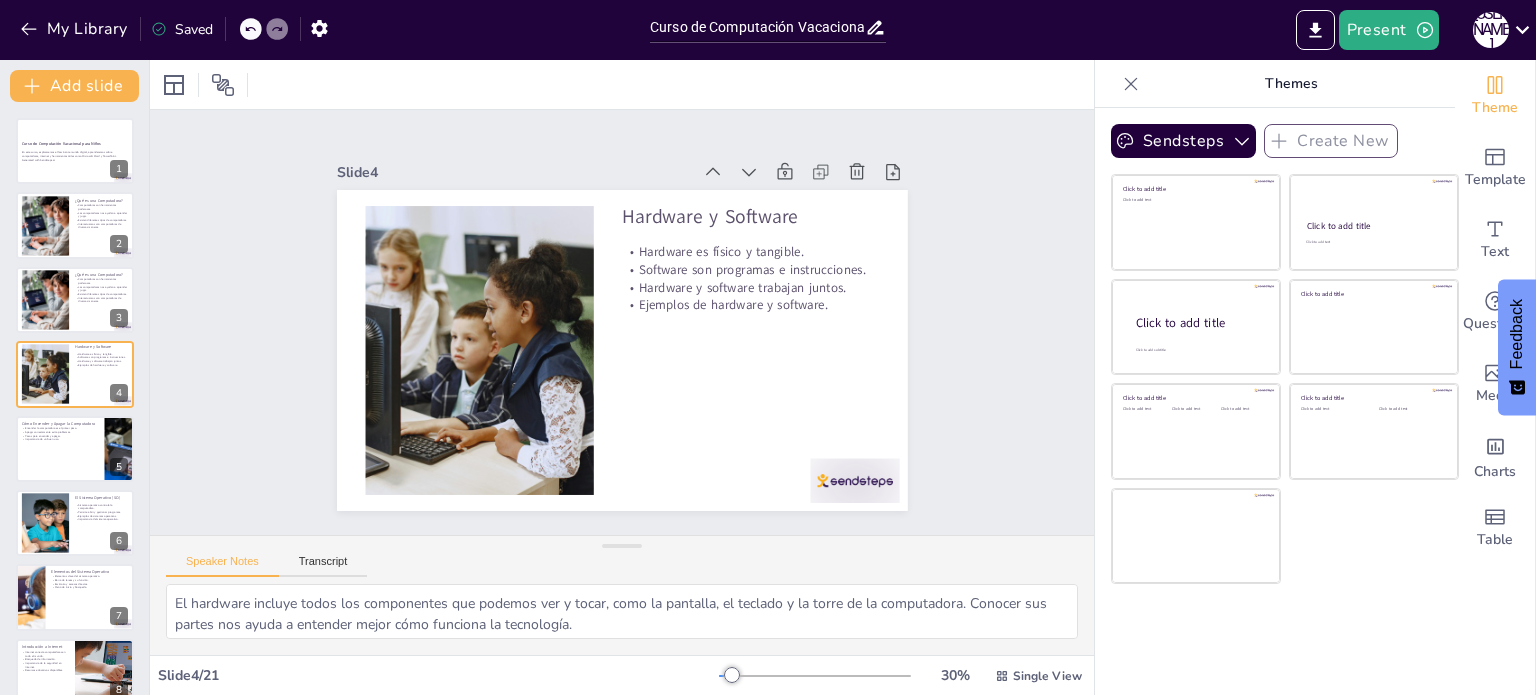 checkbox on "true" 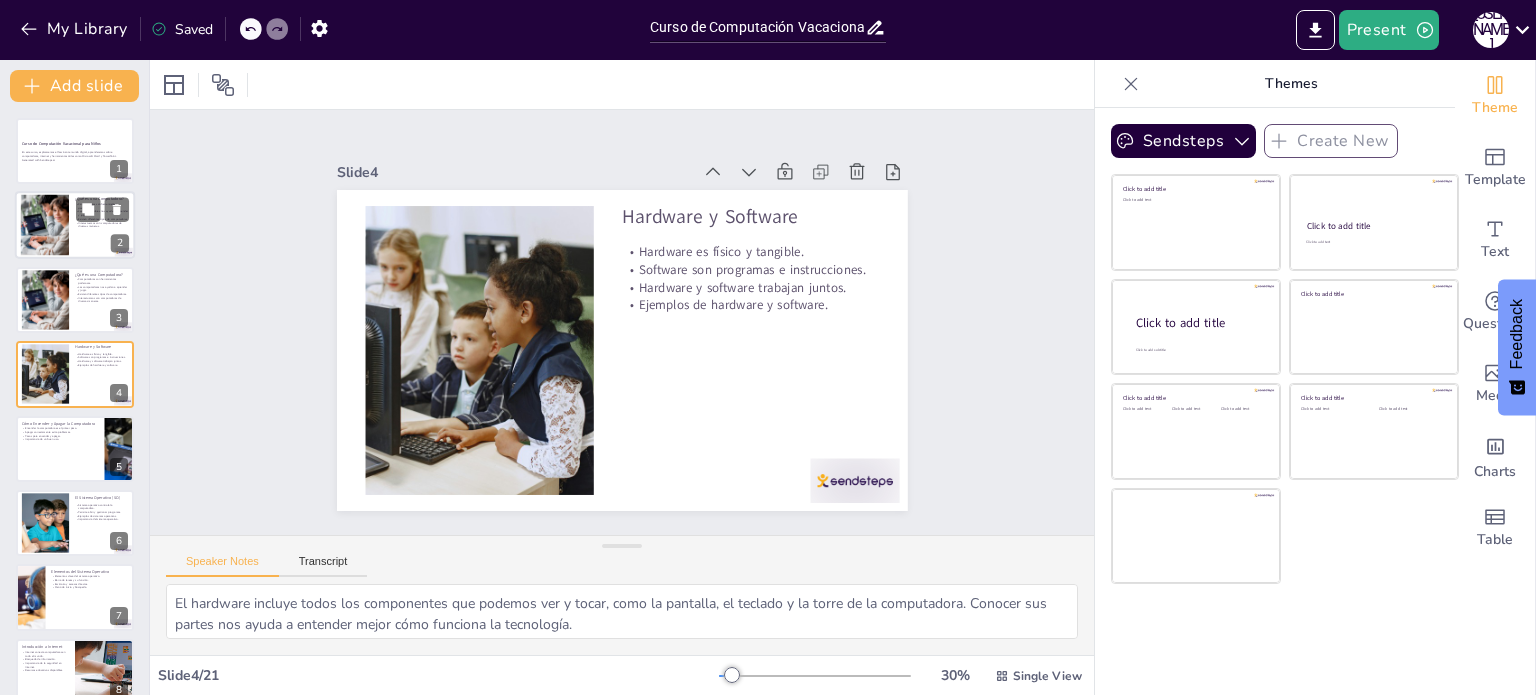 click at bounding box center [45, 225] 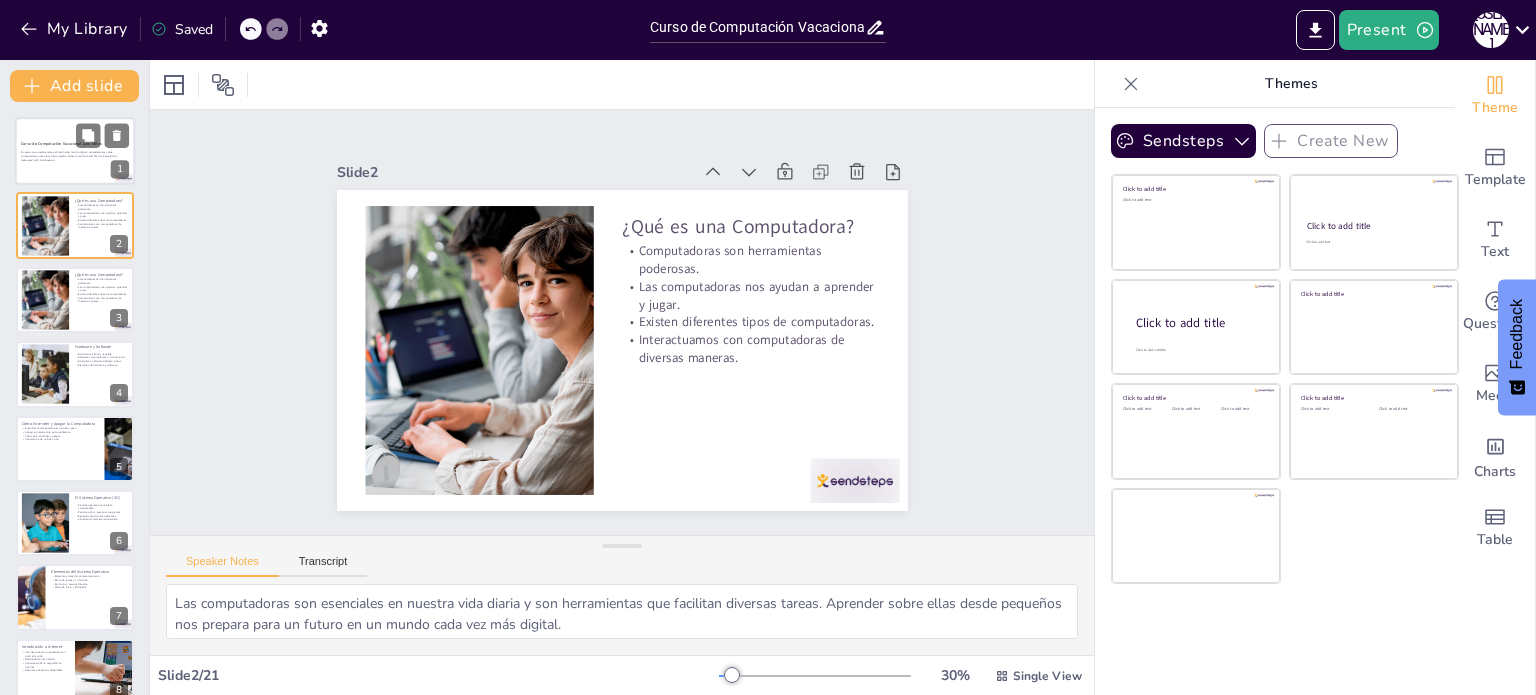 click at bounding box center [75, 151] 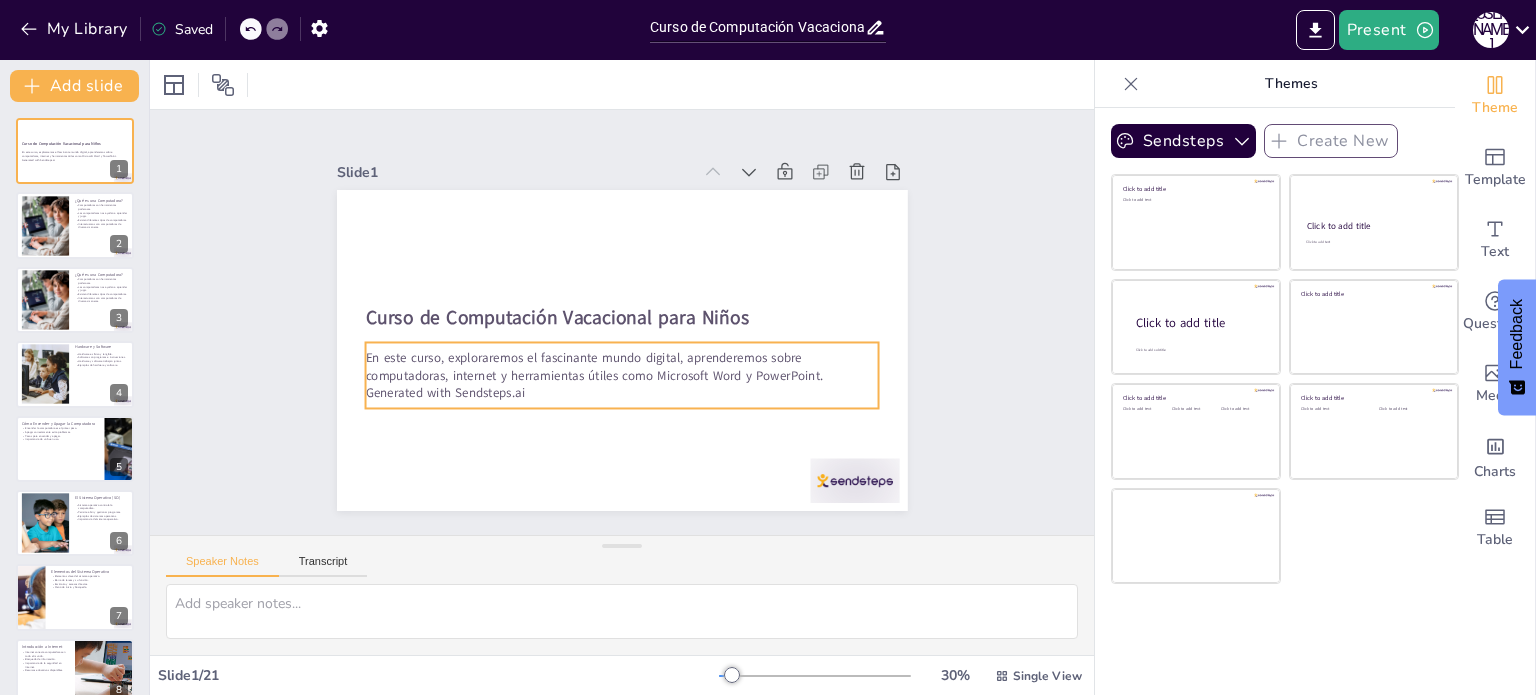click on "En este curso, exploraremos el fascinante mundo digital, aprenderemos sobre computadoras, internet y herramientas útiles como Microsoft Word y PowerPoint." at bounding box center [617, 366] 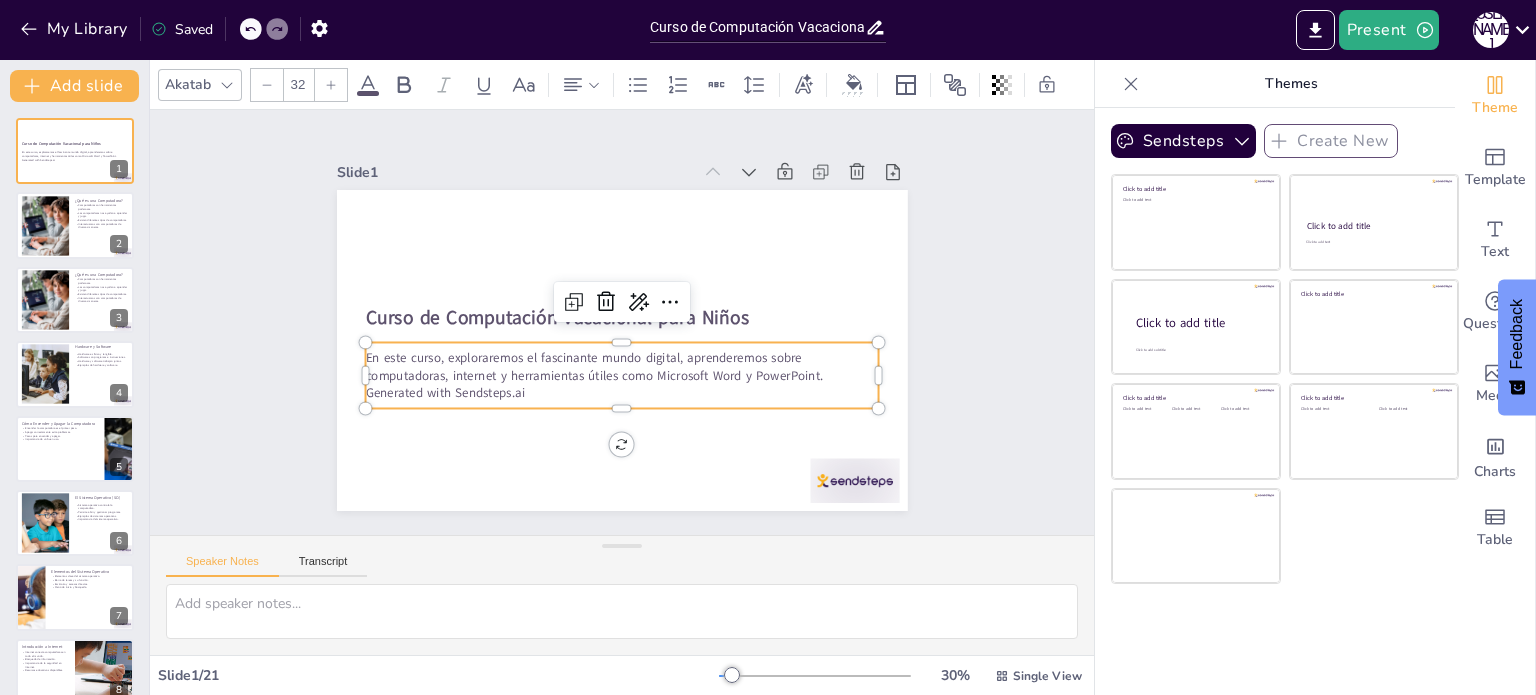 click on "En este curso, exploraremos el fascinante mundo digital, aprenderemos sobre computadoras, internet y herramientas útiles como Microsoft Word y PowerPoint." at bounding box center [593, 355] 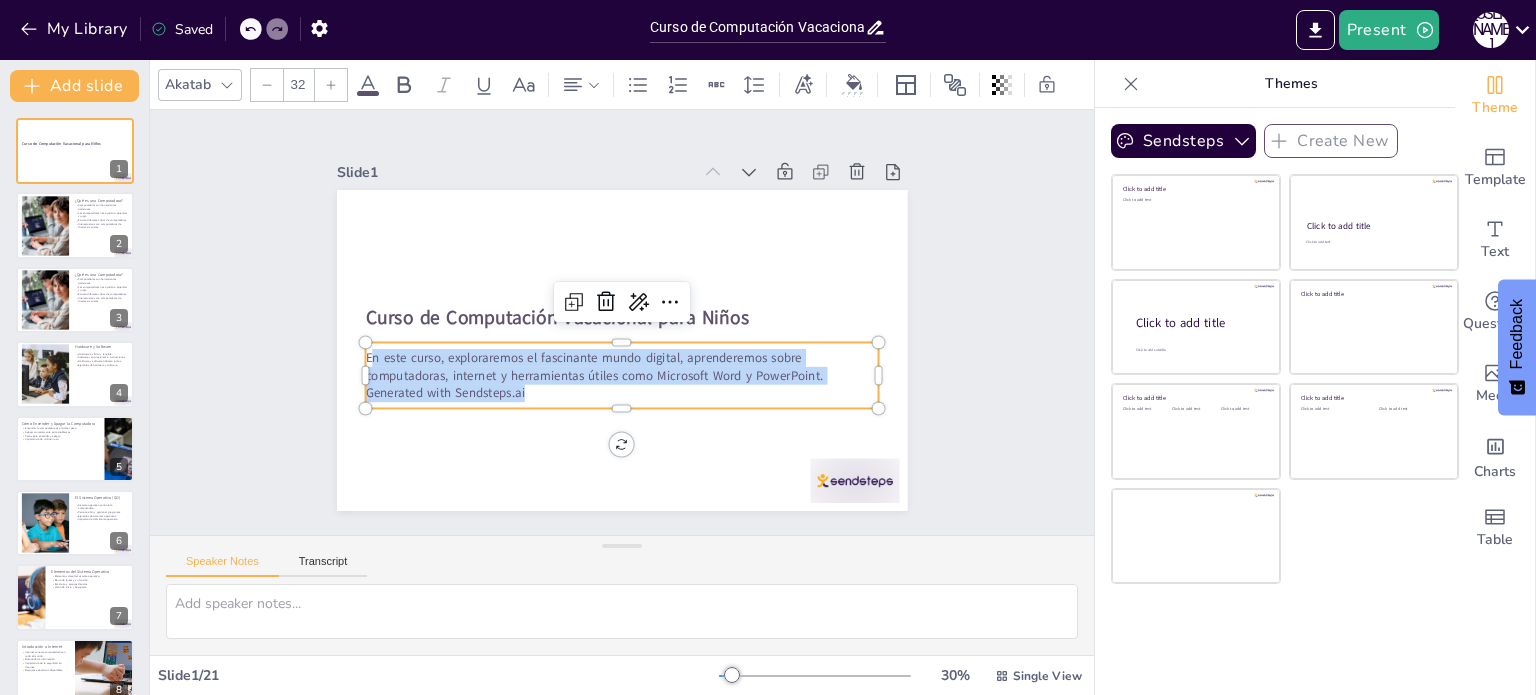 drag, startPoint x: 353, startPoint y: 350, endPoint x: 528, endPoint y: 391, distance: 179.7387 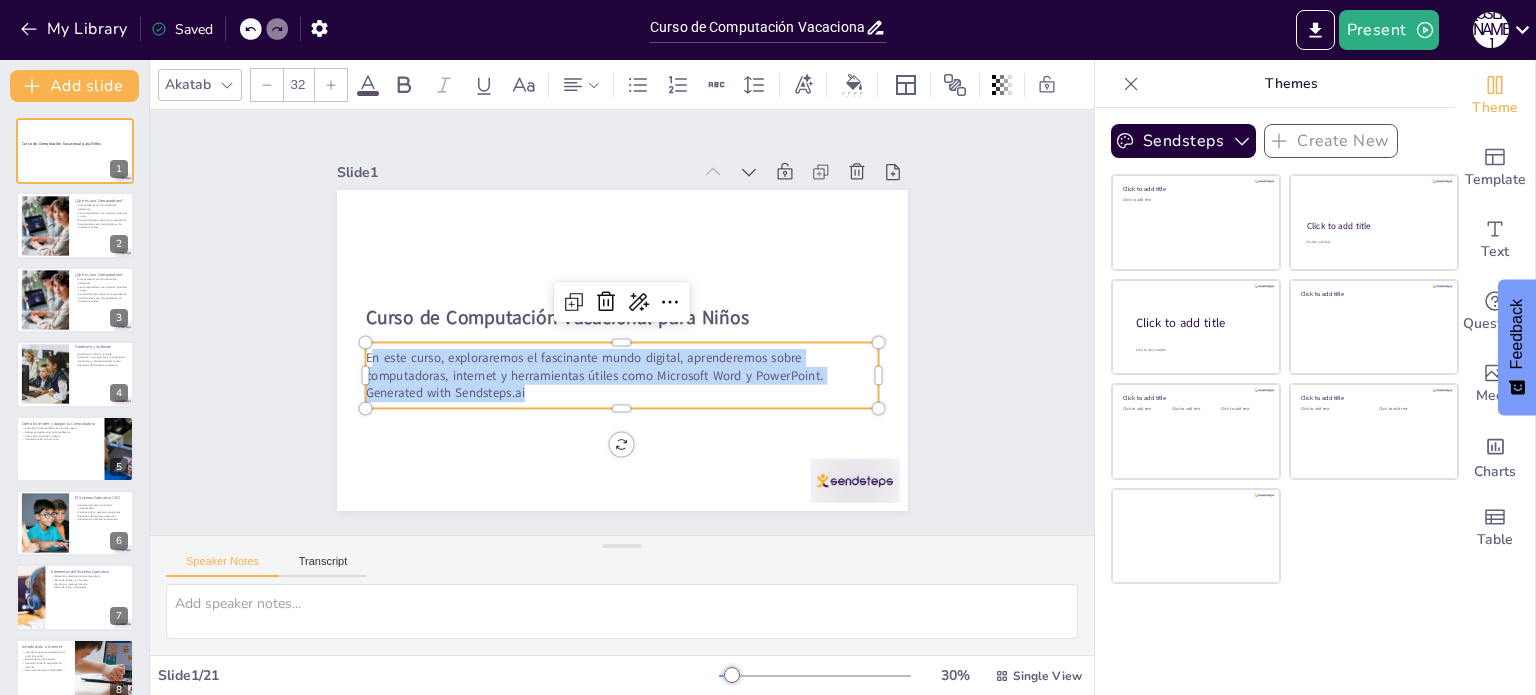 click on "En este curso, exploraremos el fascinante mundo digital, aprenderemos sobre computadoras, internet y herramientas útiles como Microsoft Word y PowerPoint. Generated with Sendsteps.ai" at bounding box center (586, 361) 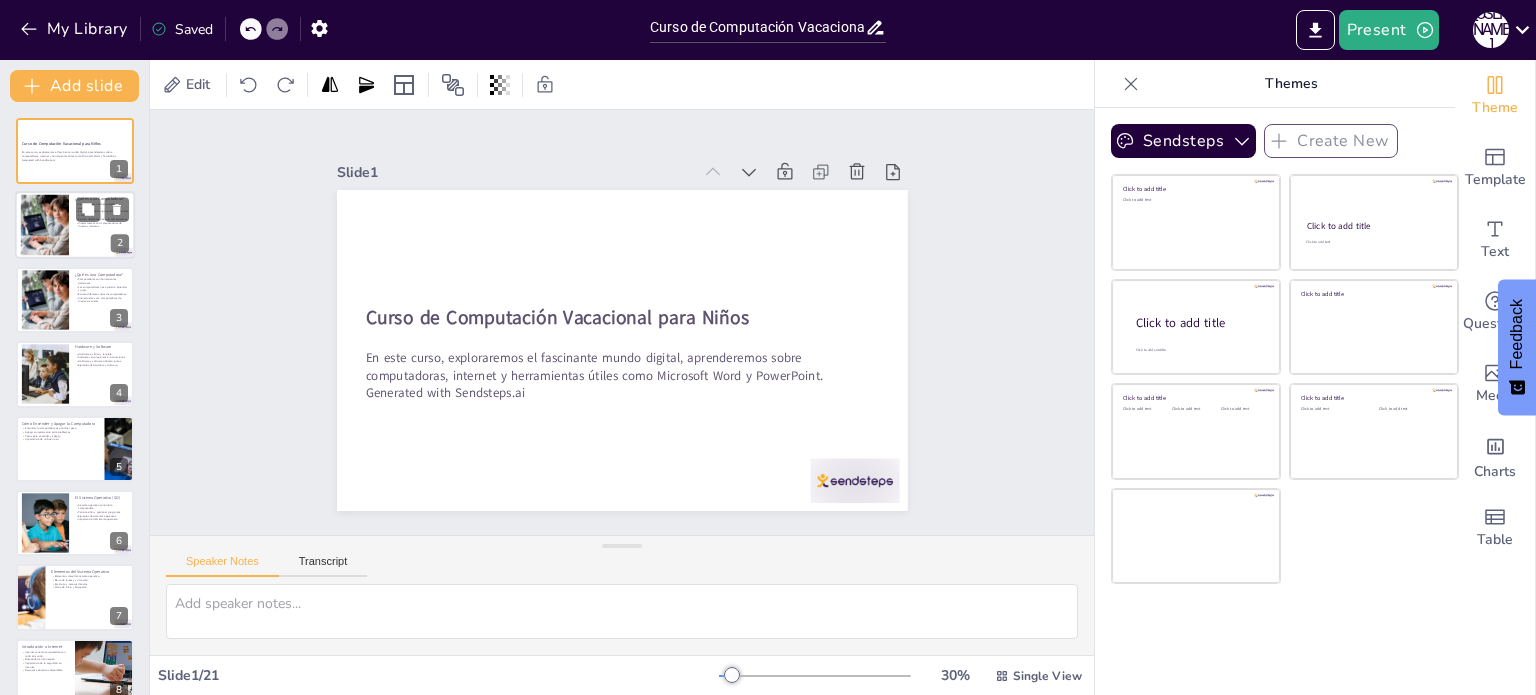 click at bounding box center [45, 225] 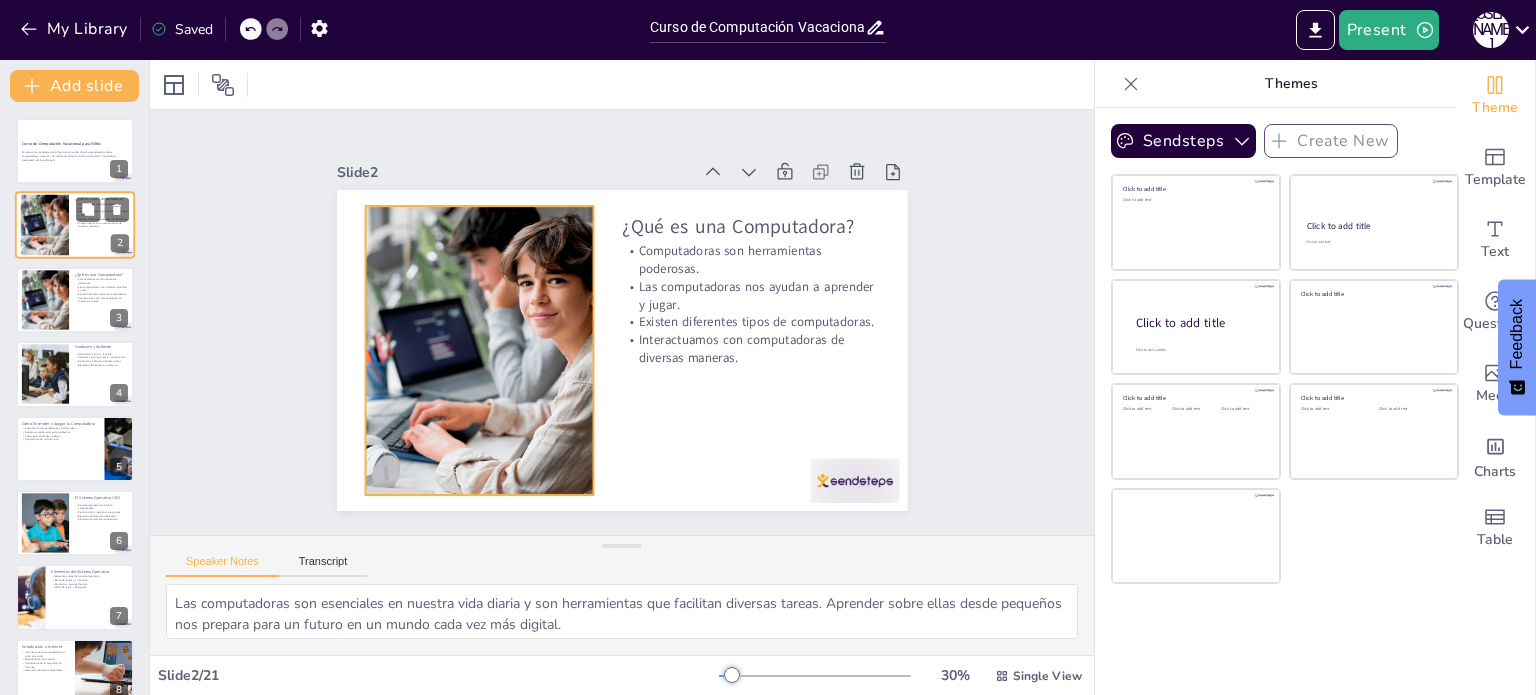 click at bounding box center (45, 225) 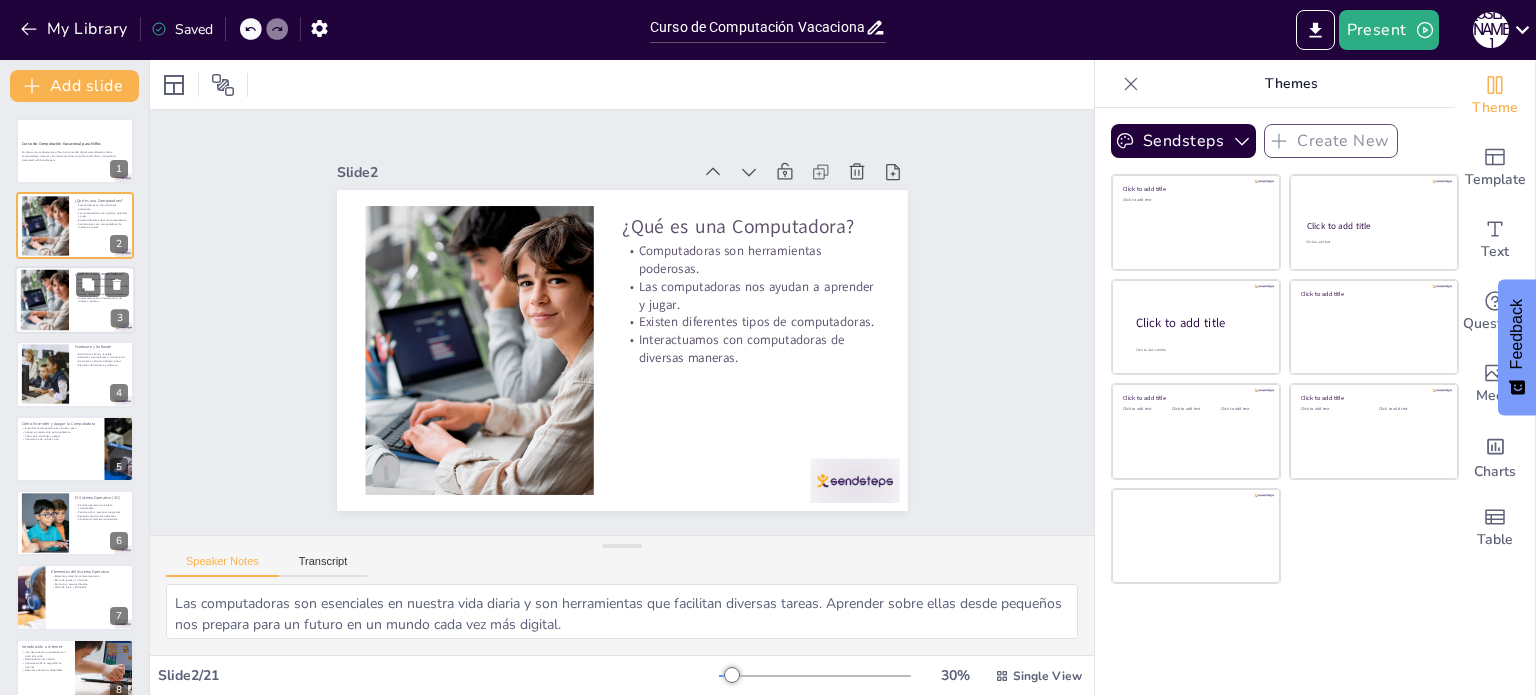 click at bounding box center [45, 299] 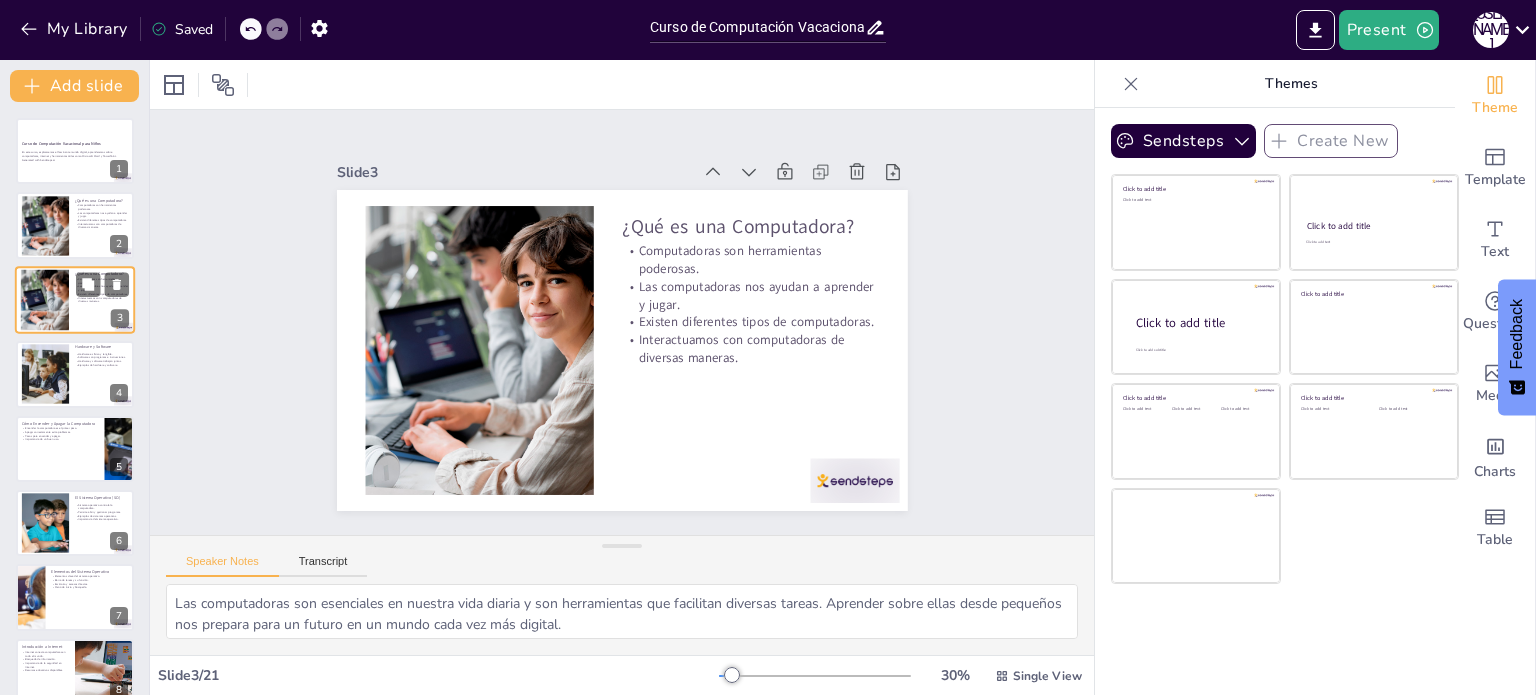 click at bounding box center (45, 299) 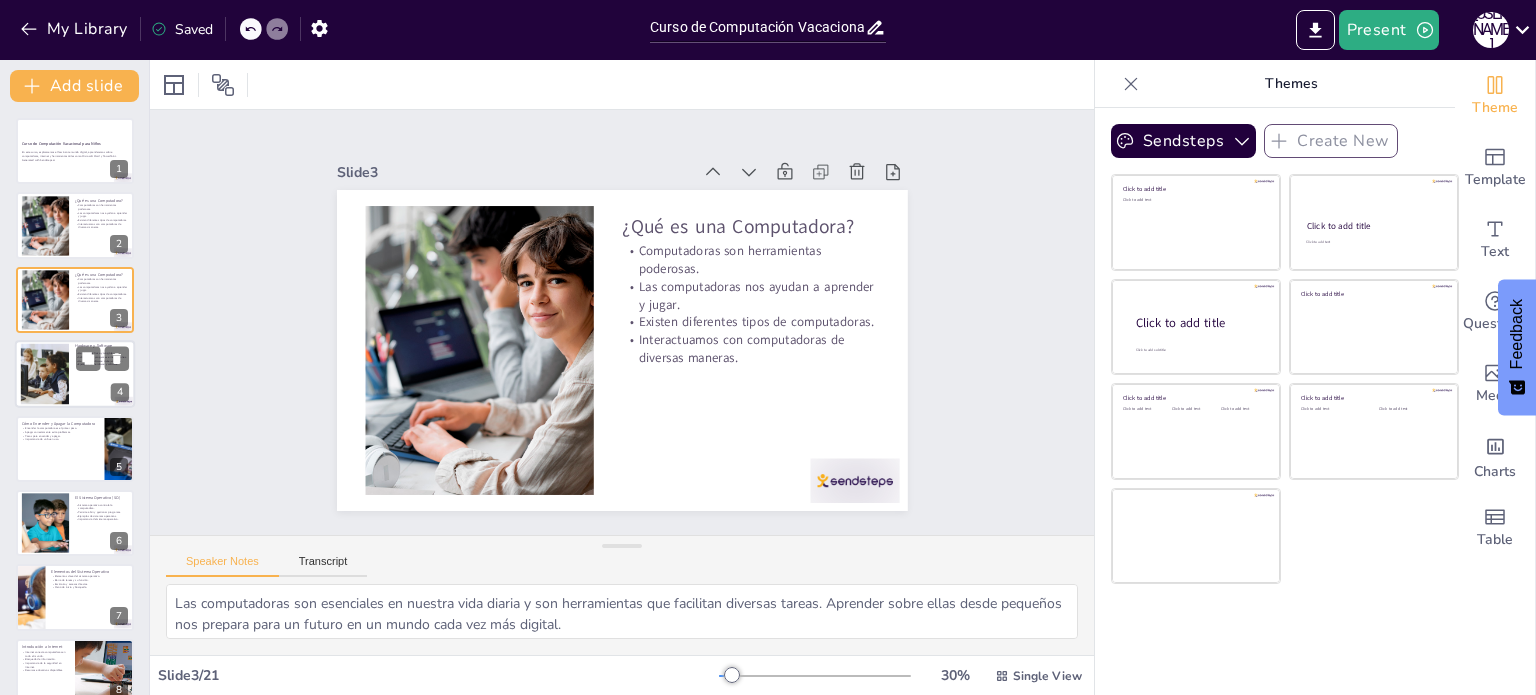 click at bounding box center [44, 374] 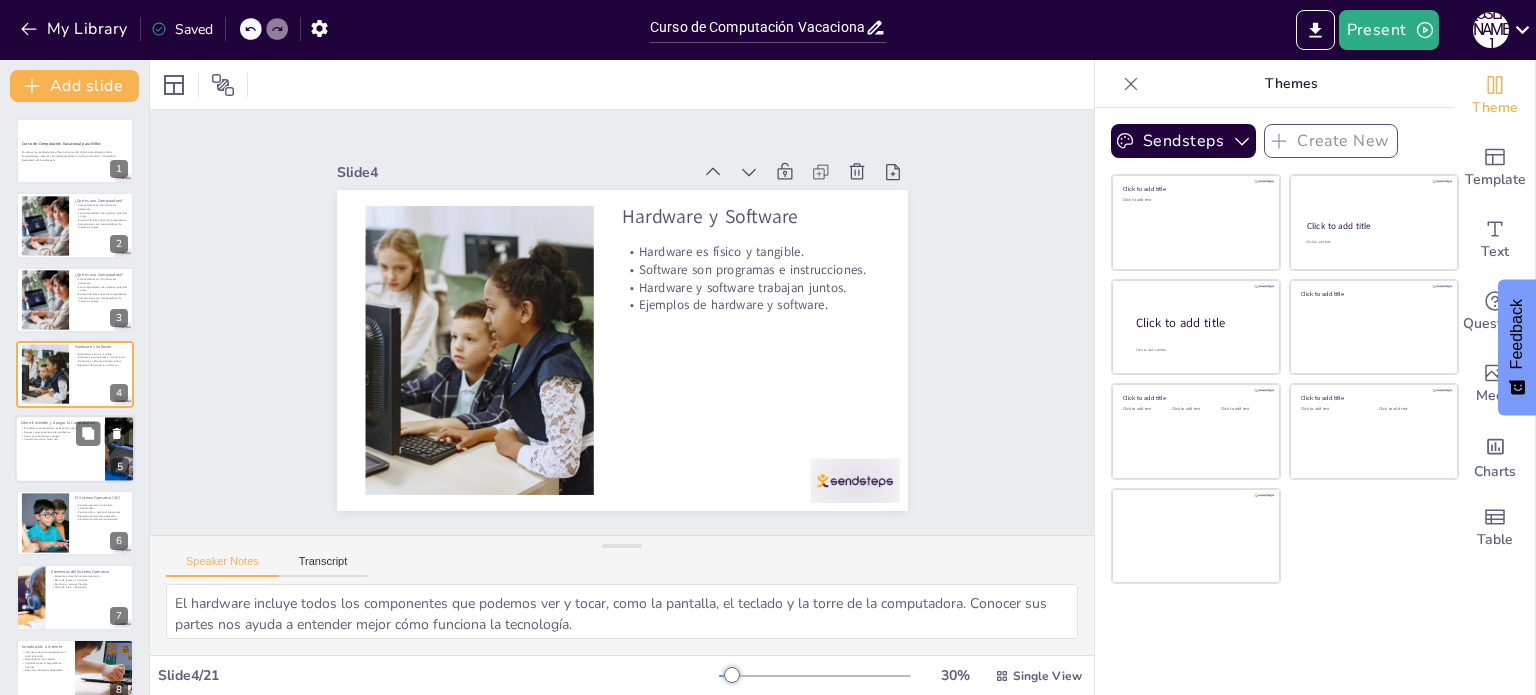 click at bounding box center (75, 449) 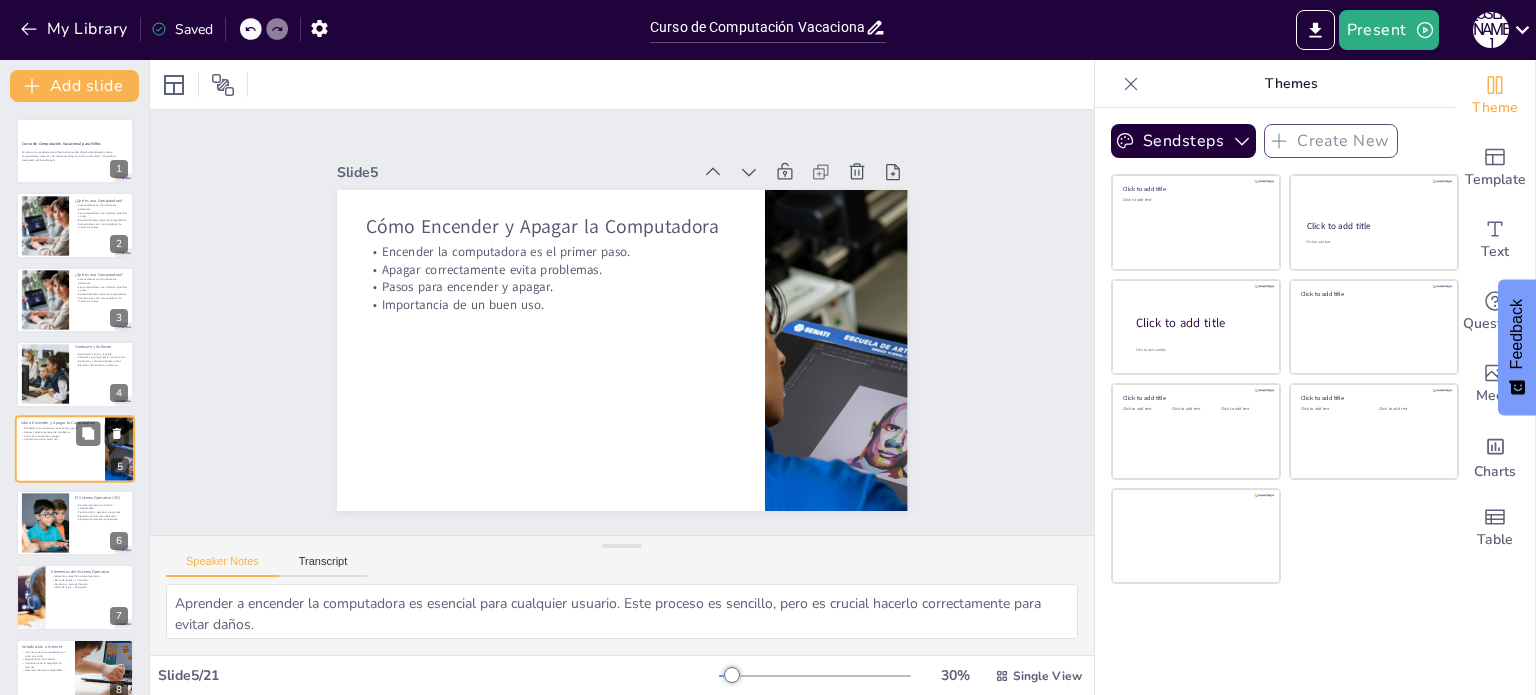 scroll, scrollTop: 50, scrollLeft: 0, axis: vertical 